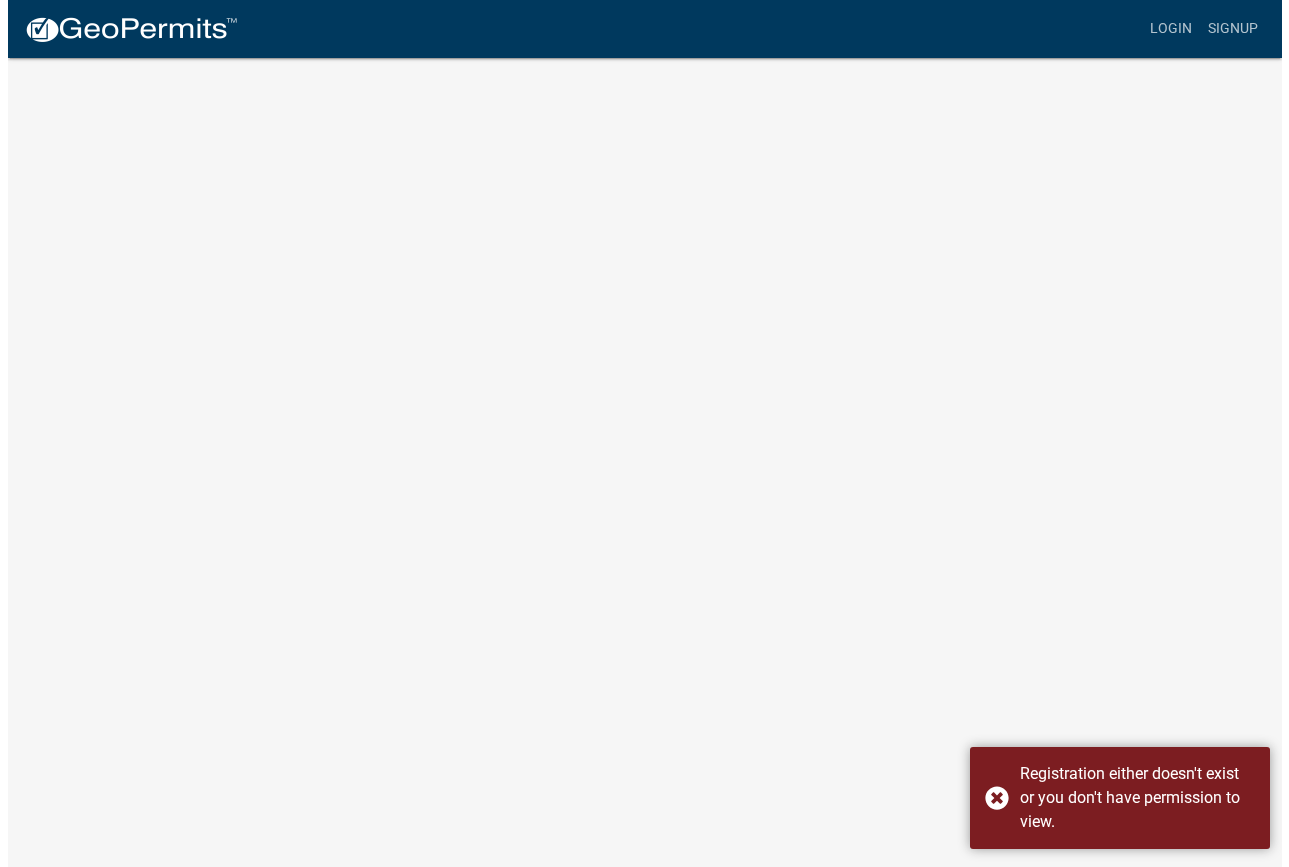 scroll, scrollTop: 0, scrollLeft: 0, axis: both 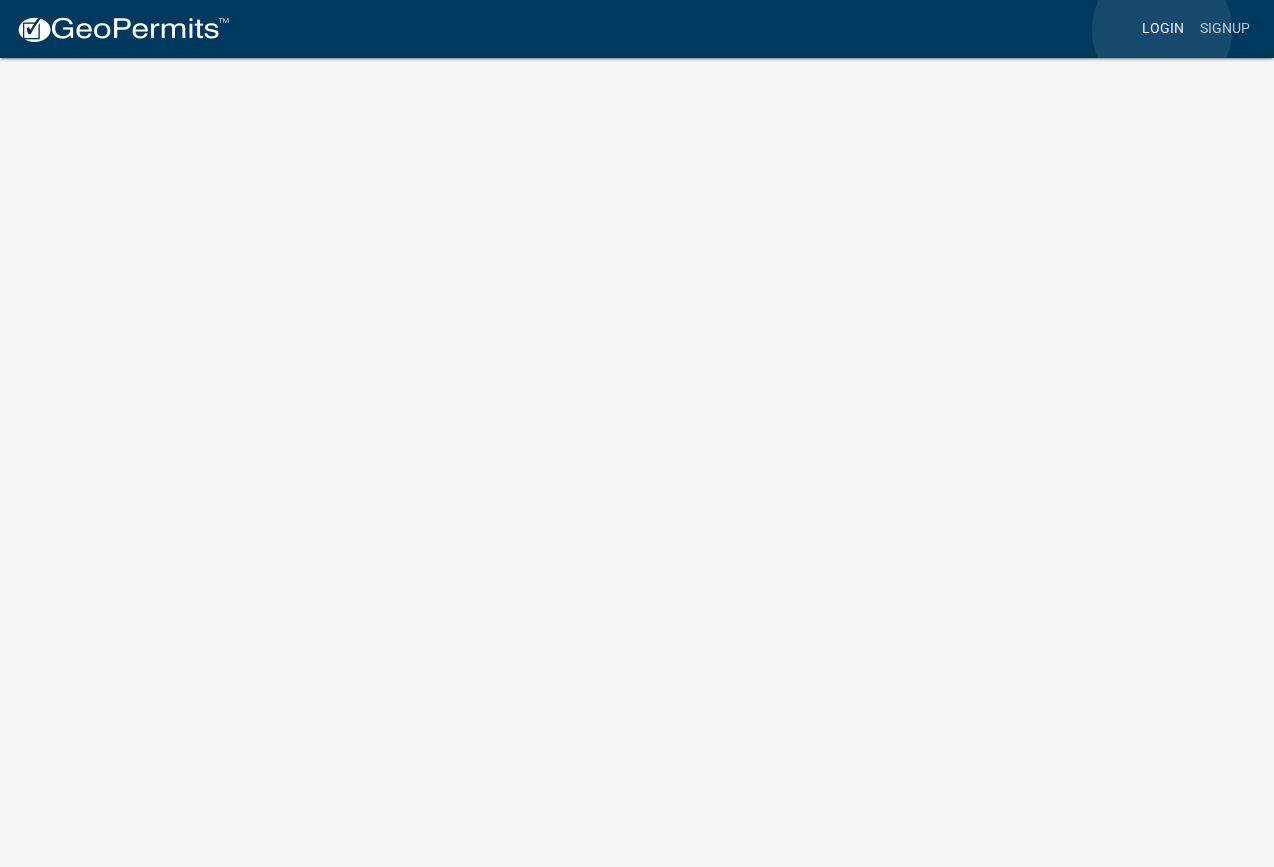 click on "Login" at bounding box center (1163, 29) 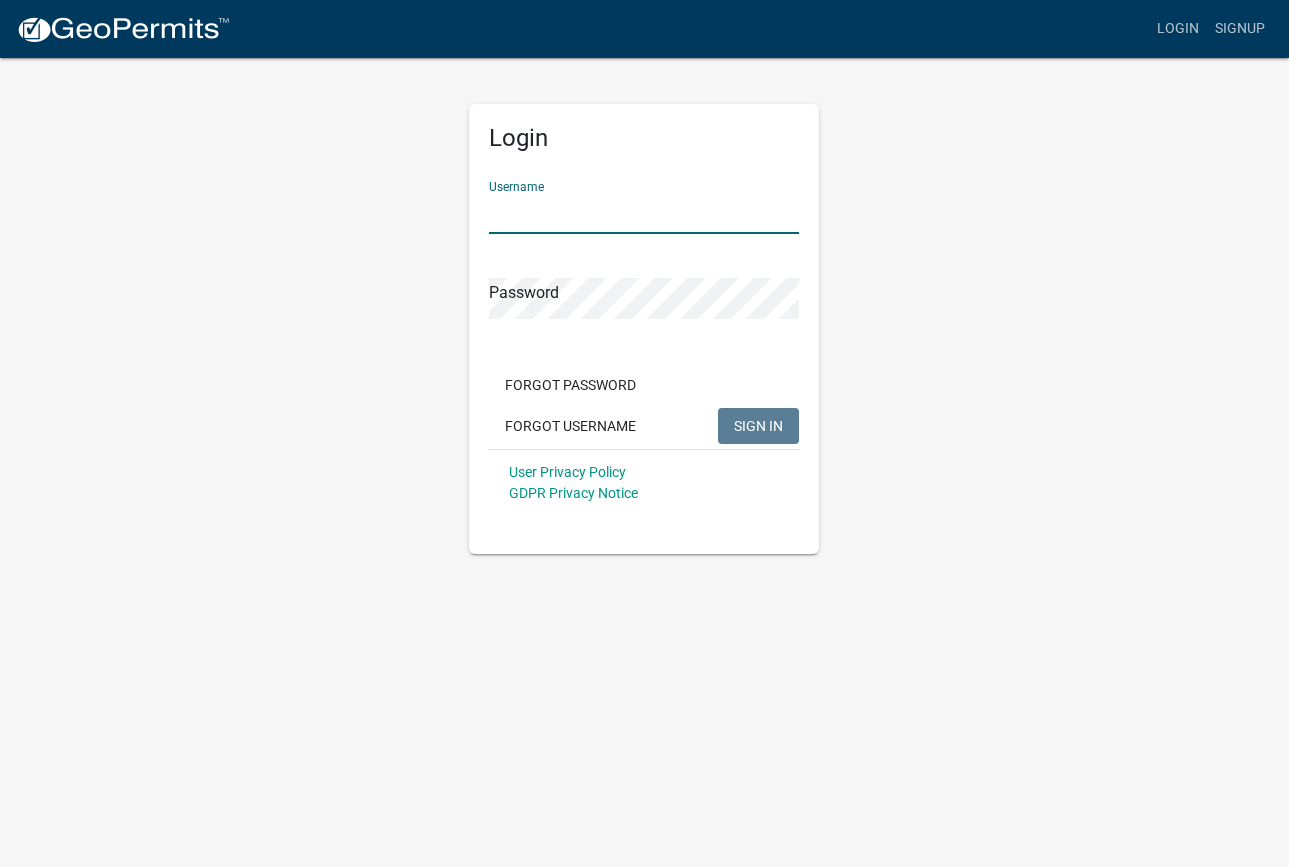 click on "Username" at bounding box center (644, 213) 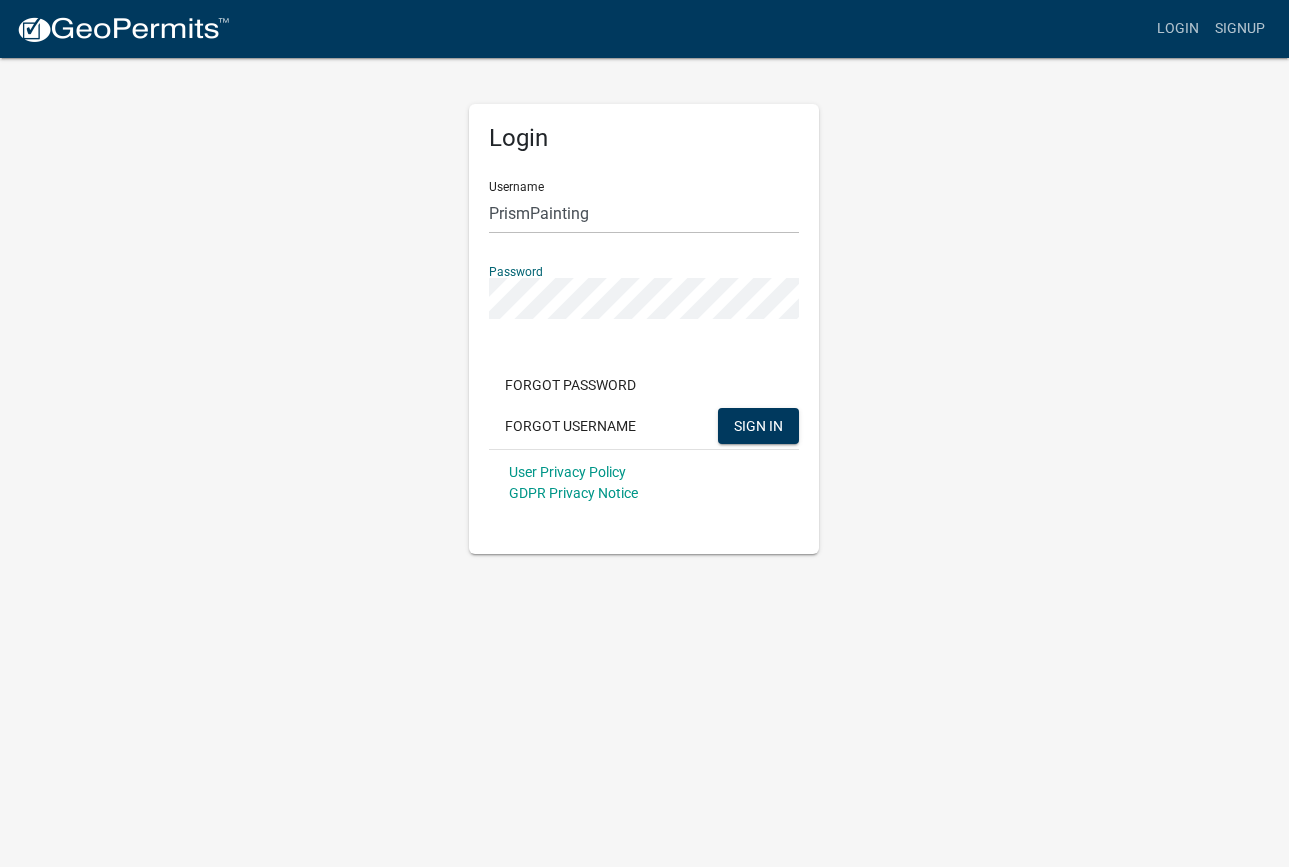 click on "SIGN IN" 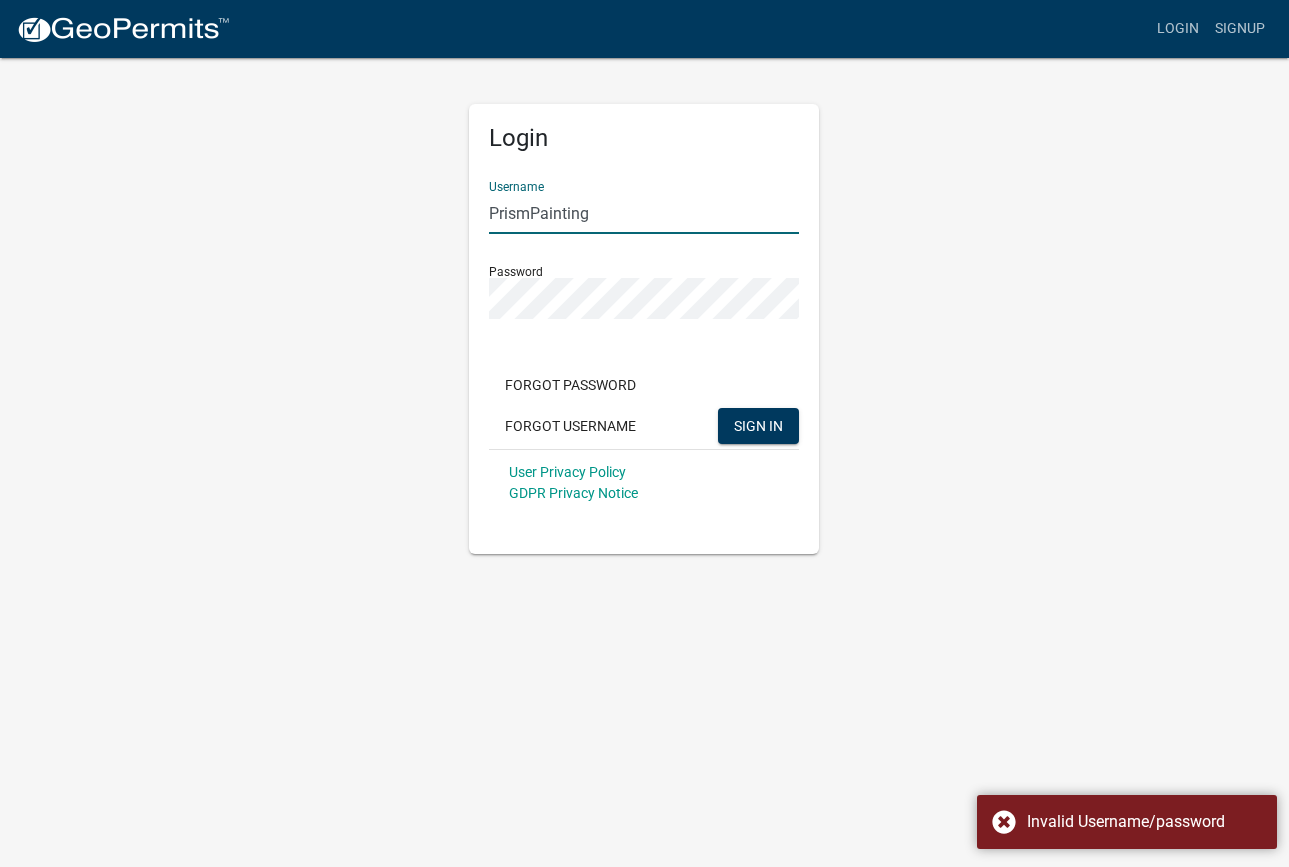 click on "PrismPainting" at bounding box center [644, 213] 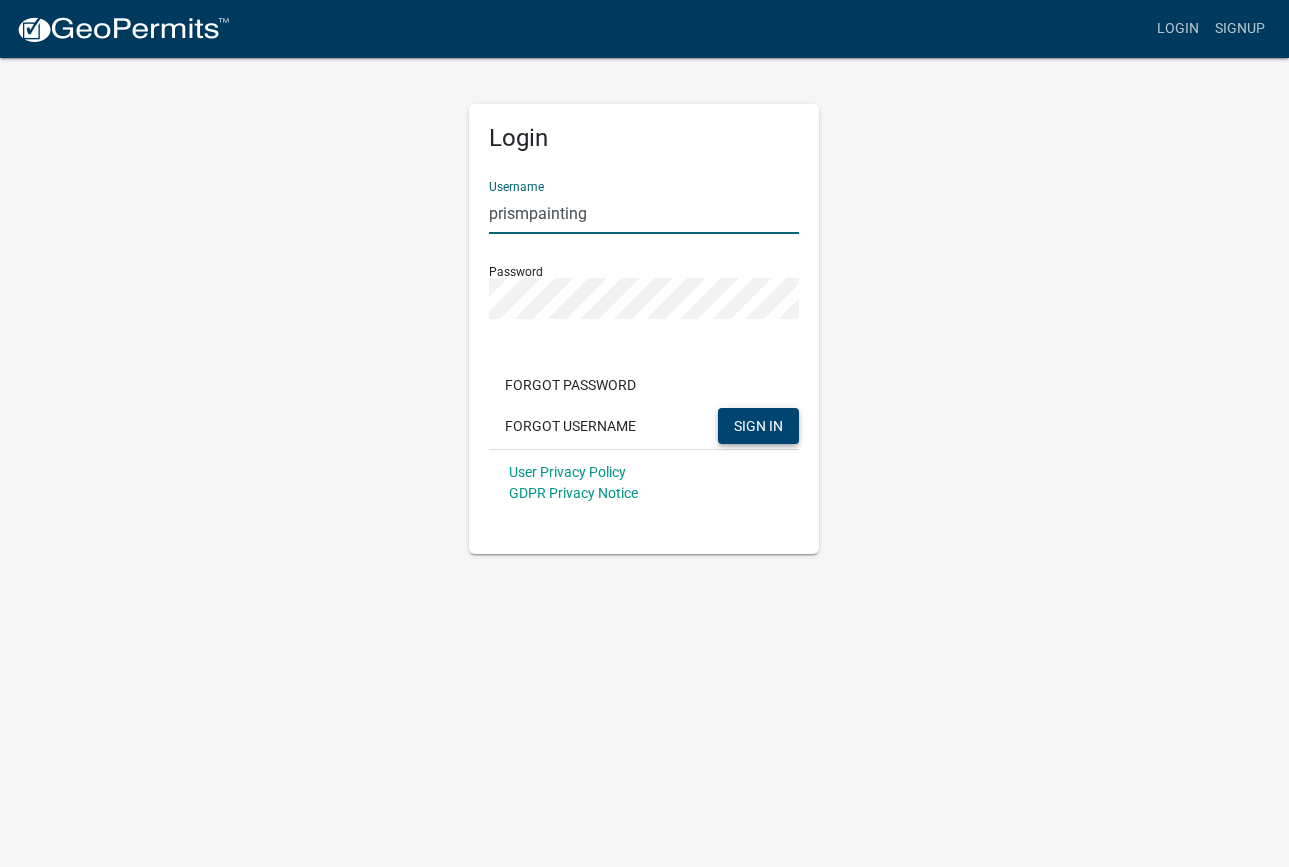 type on "prismpainting" 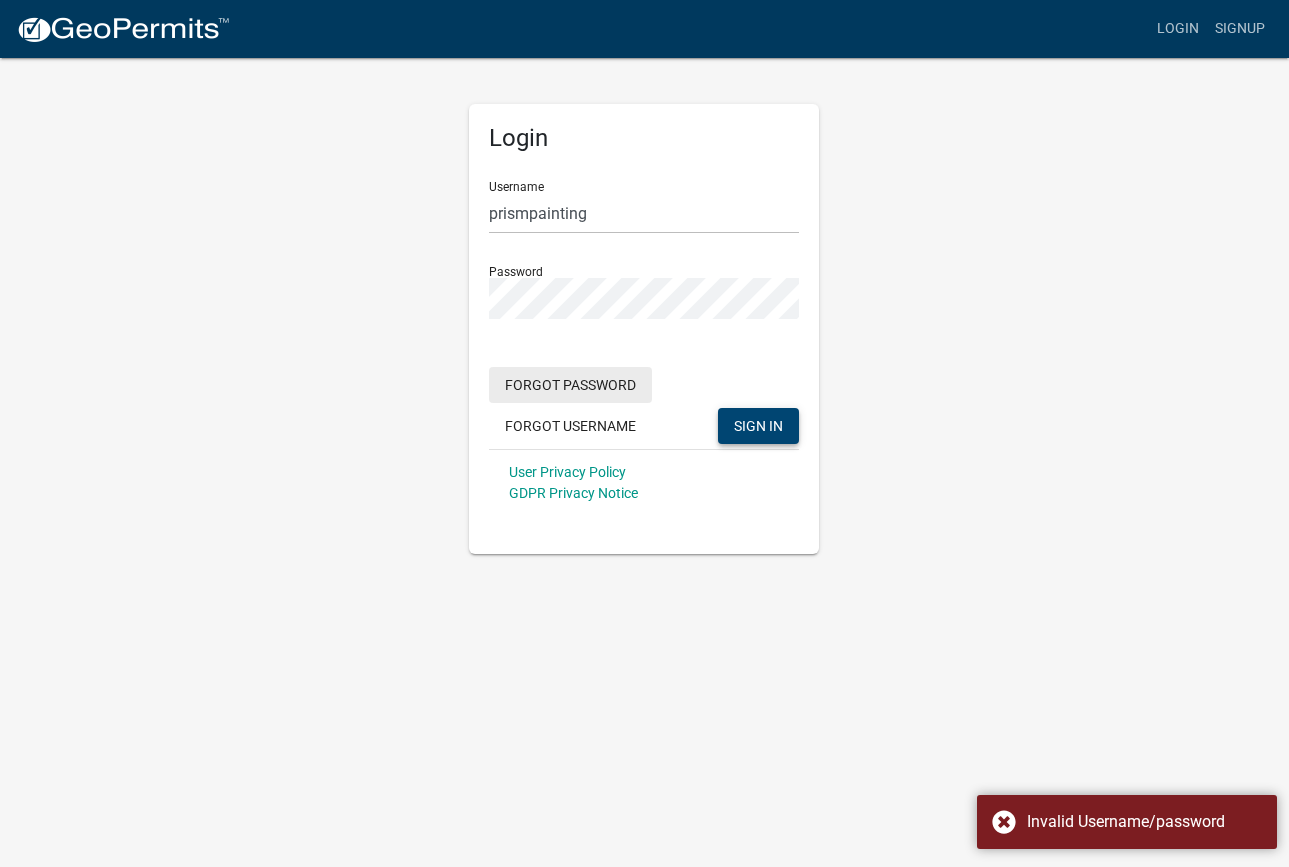 click on "Forgot Password" 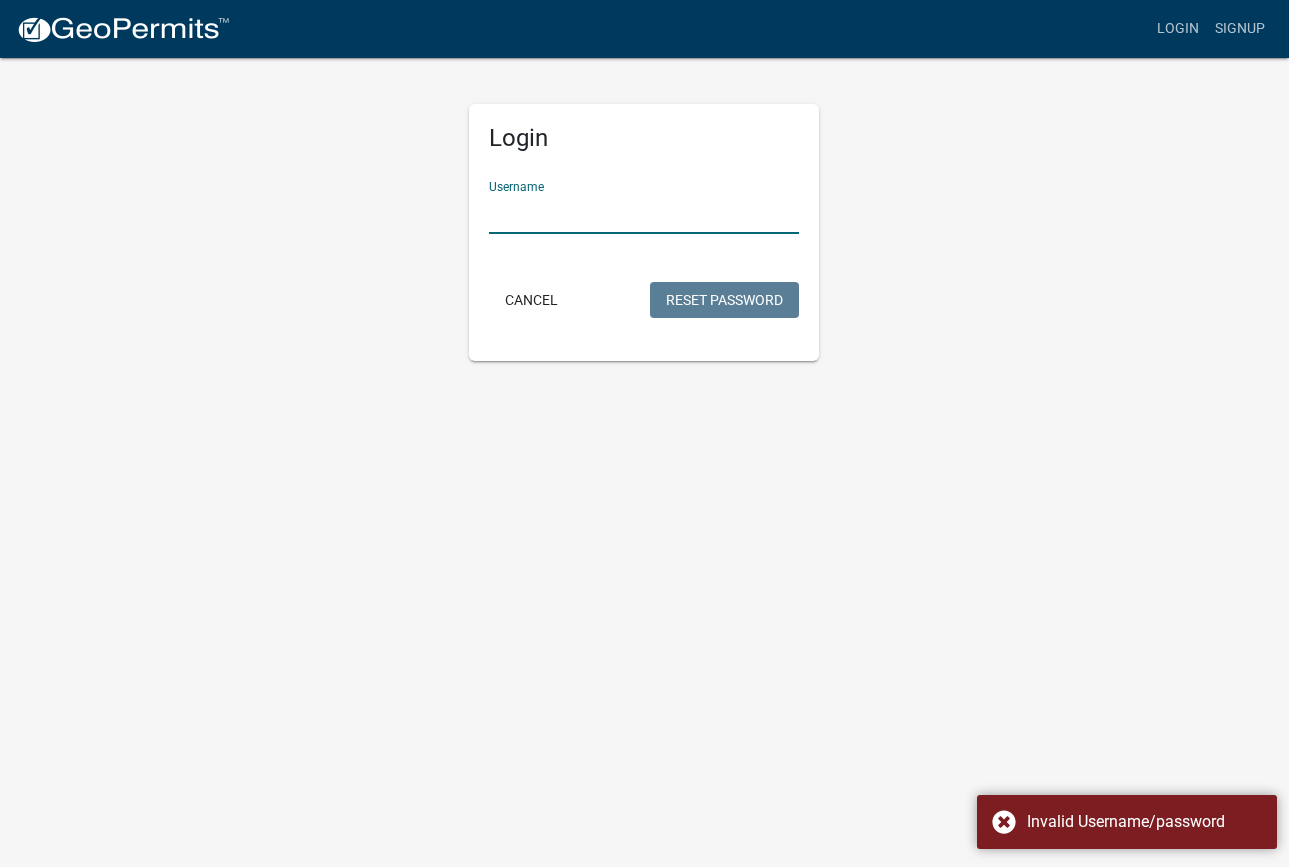 click on "Username" at bounding box center (644, 213) 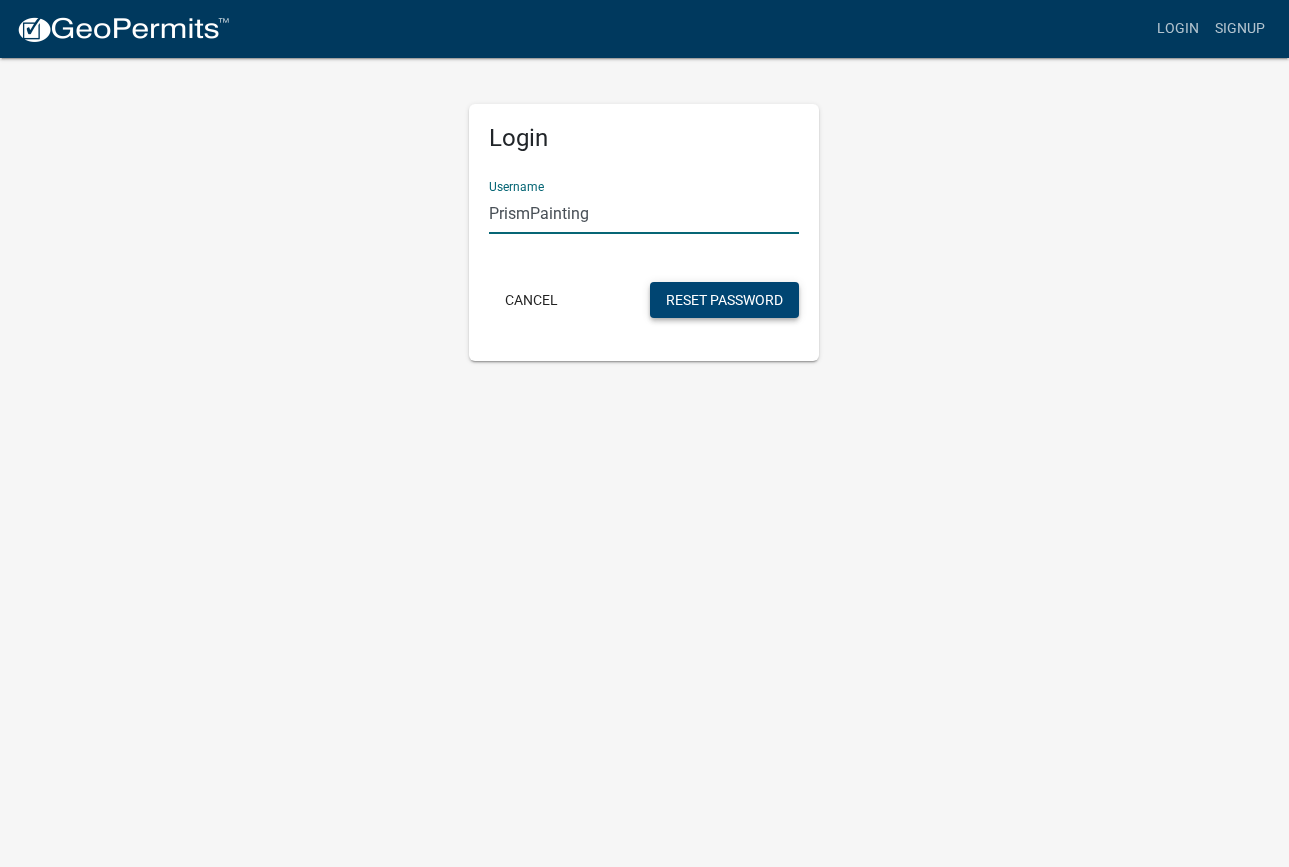 type on "PrismPainting" 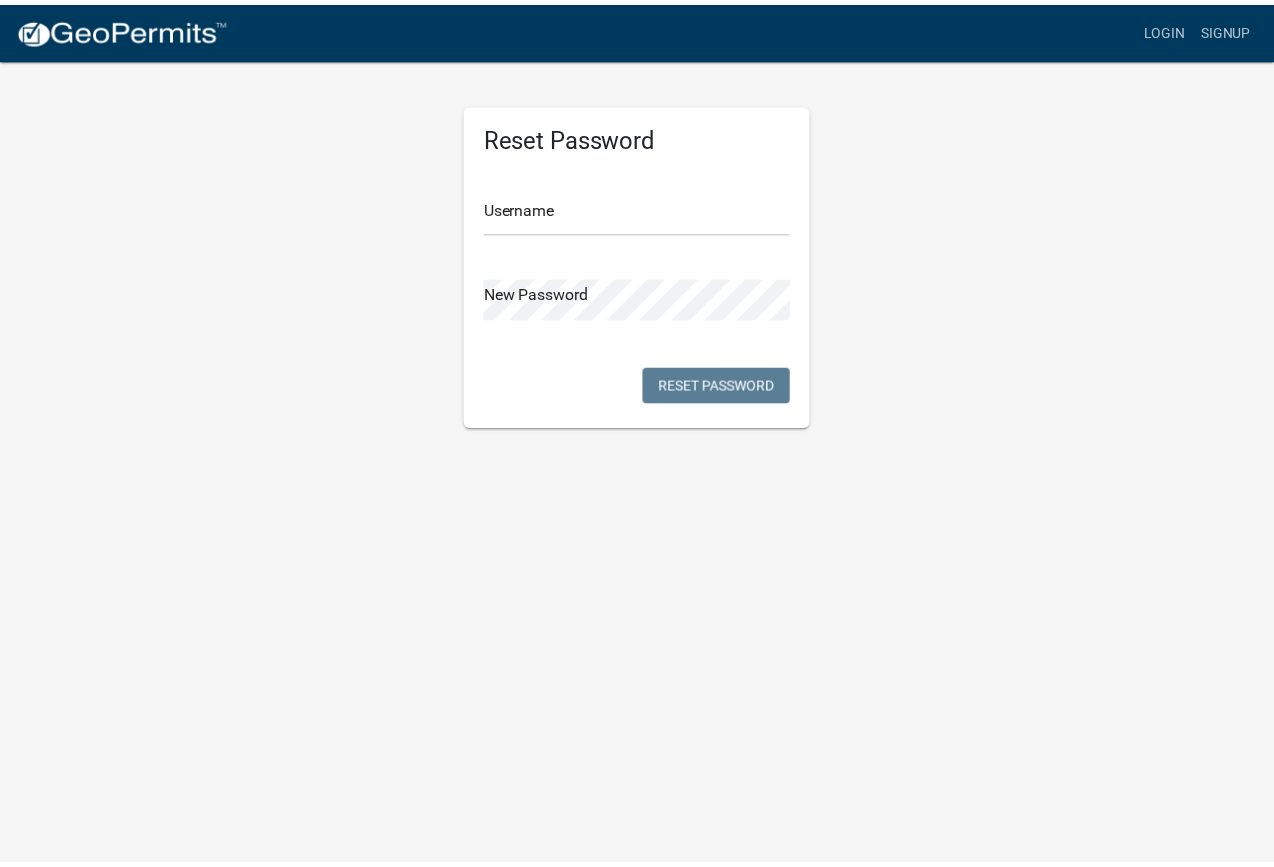 scroll, scrollTop: 0, scrollLeft: 0, axis: both 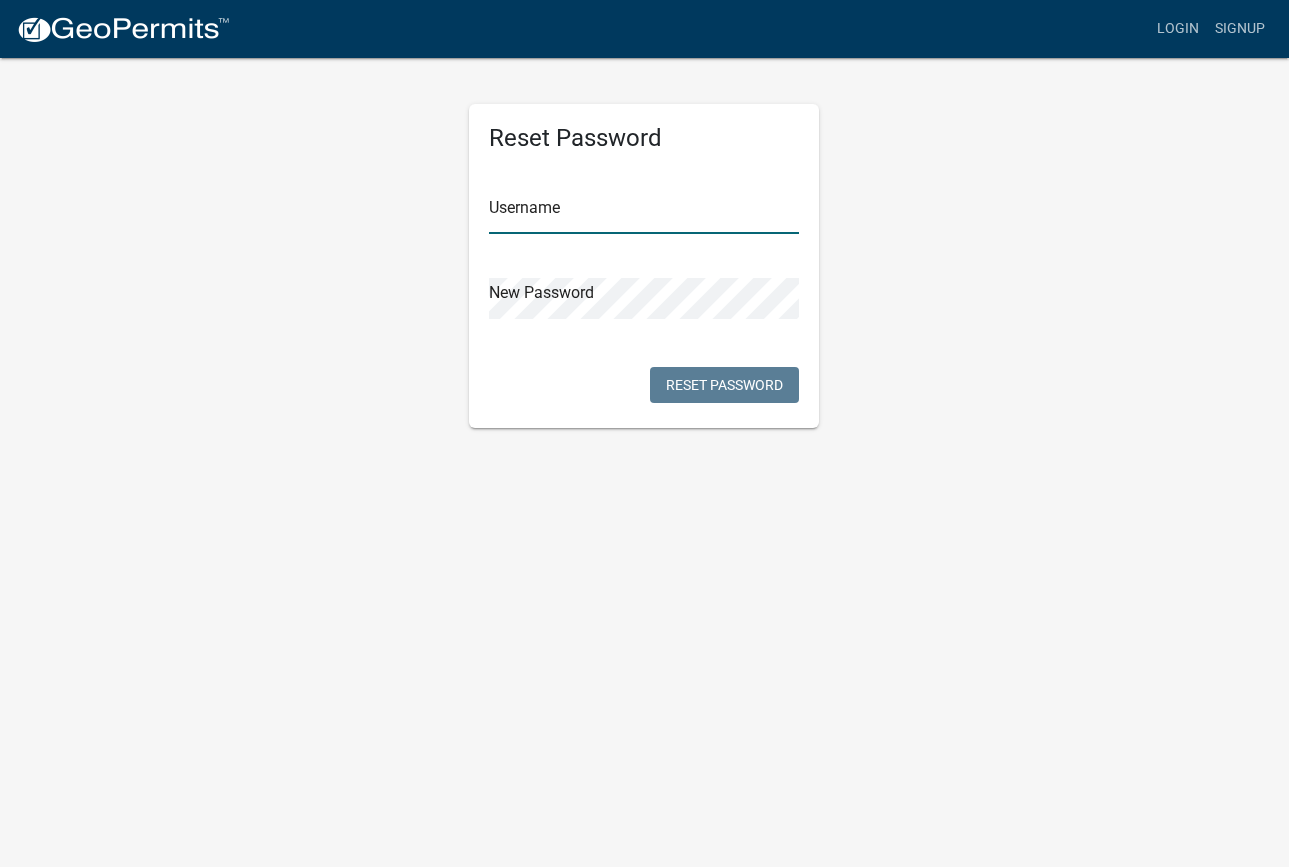 click at bounding box center [644, 213] 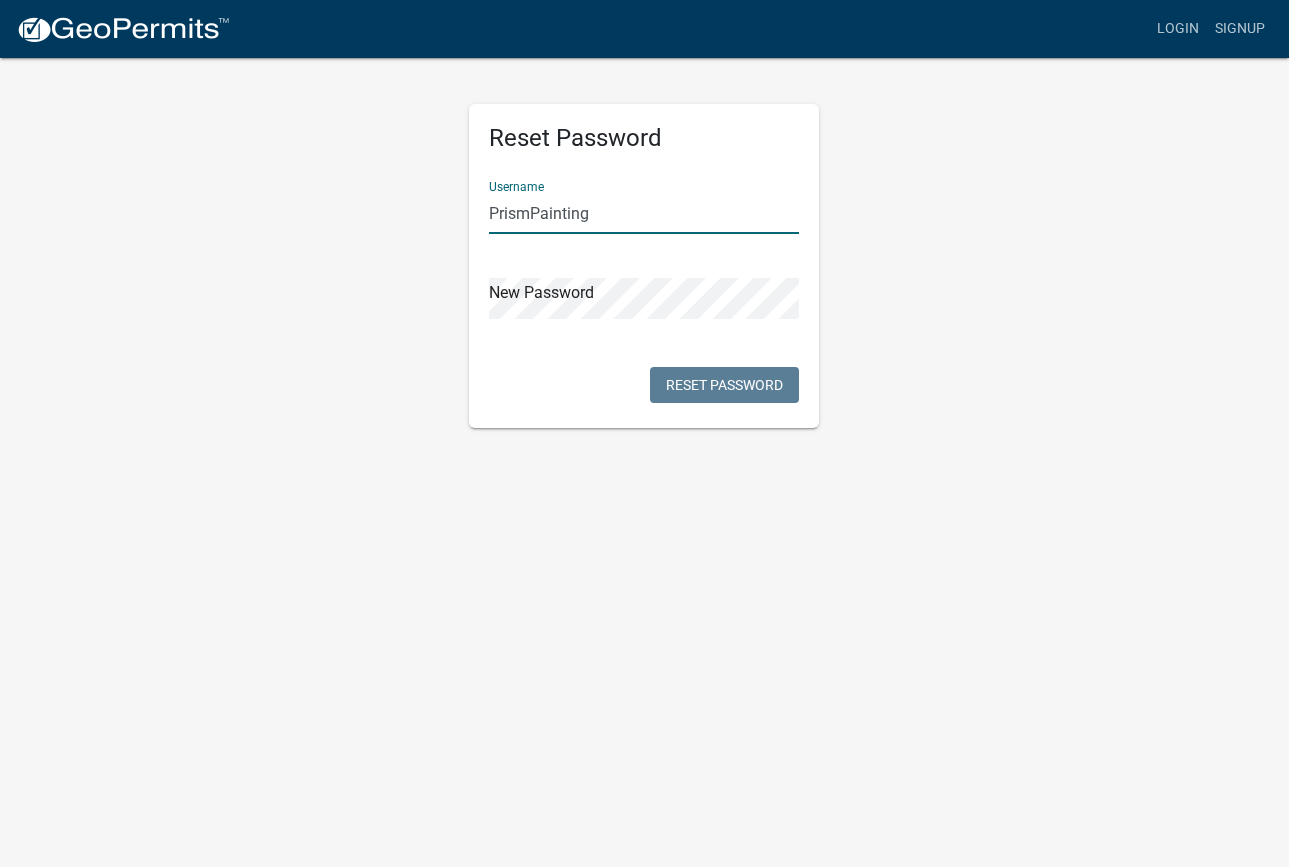 type on "PrismPainting" 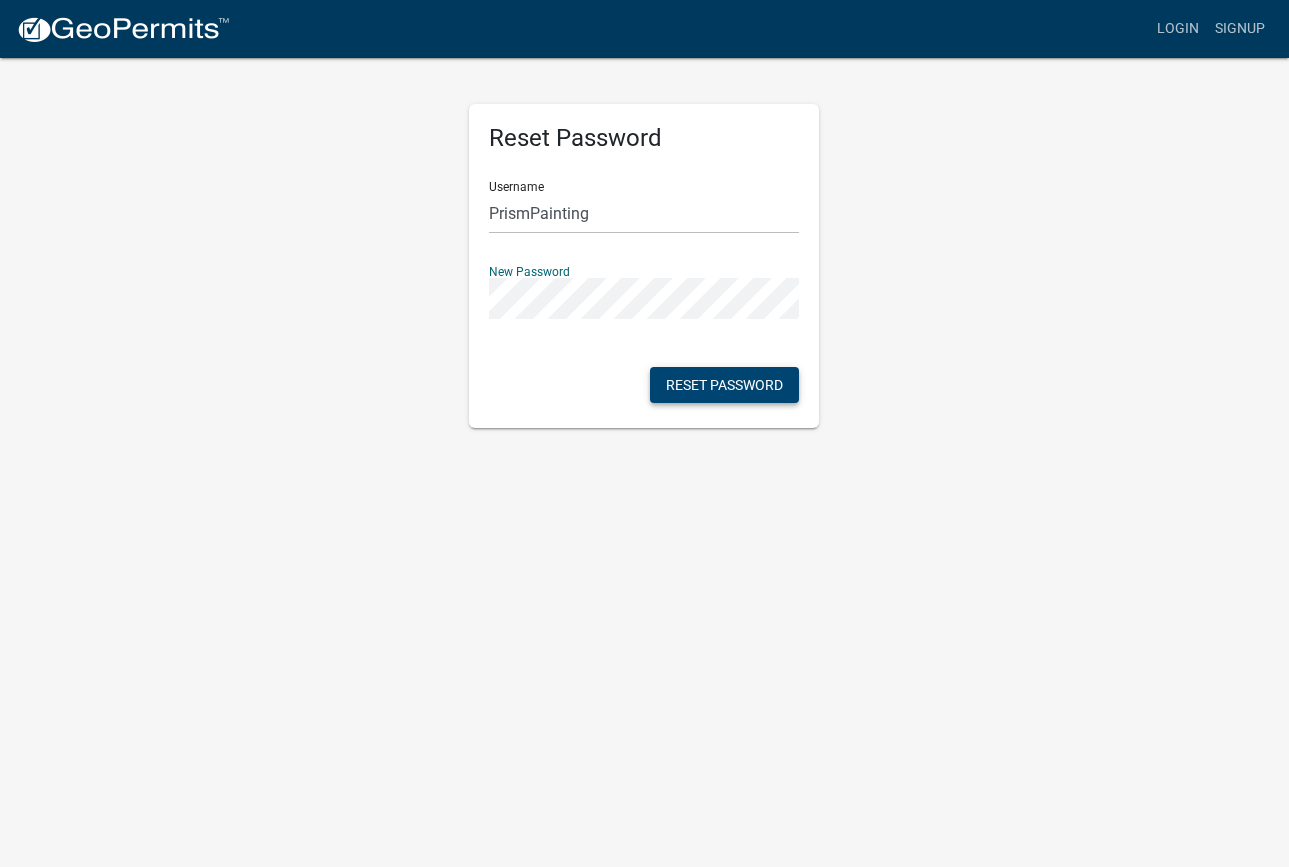click on "Reset Password" 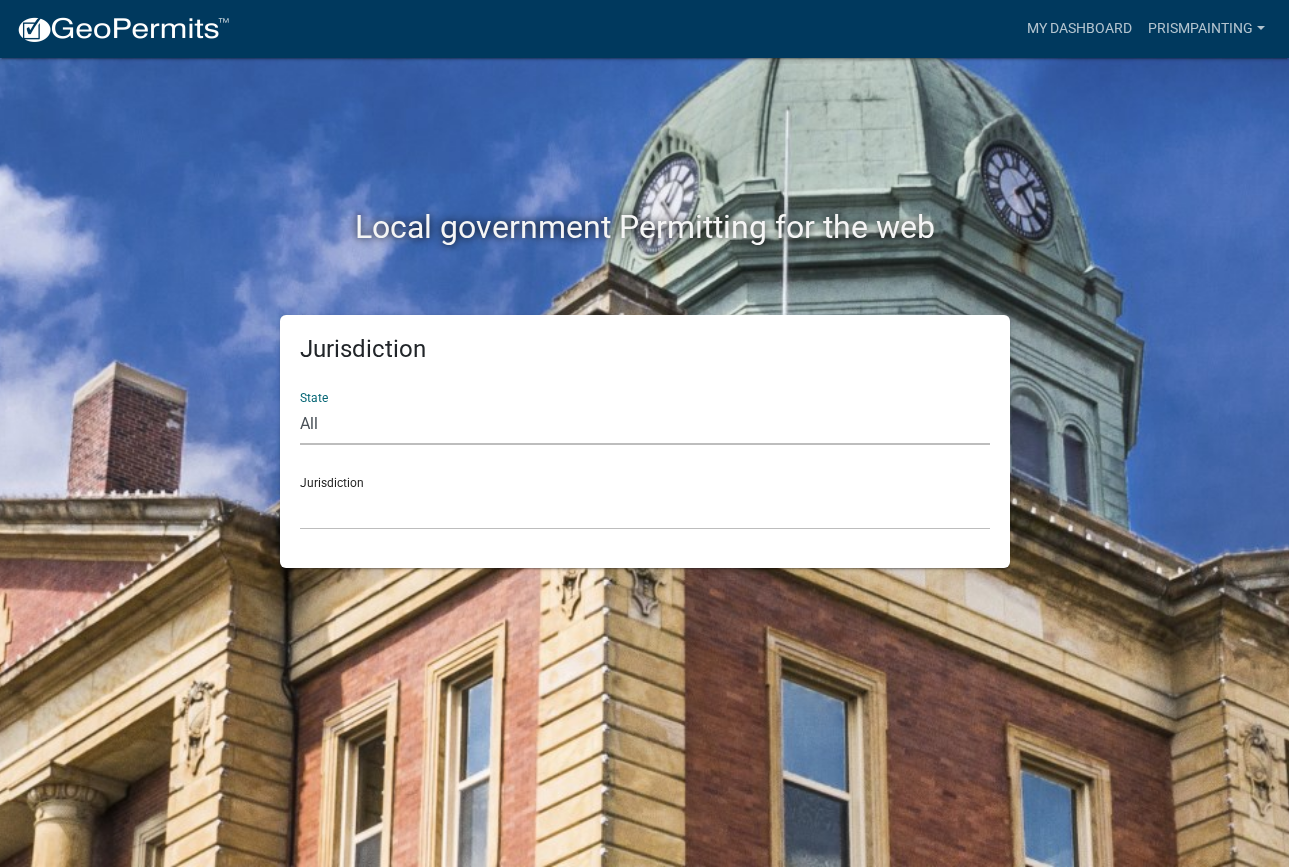 click on "All  Colorado   Georgia   Indiana   Iowa   Kansas   Minnesota   Ohio   South Carolina   Wisconsin" 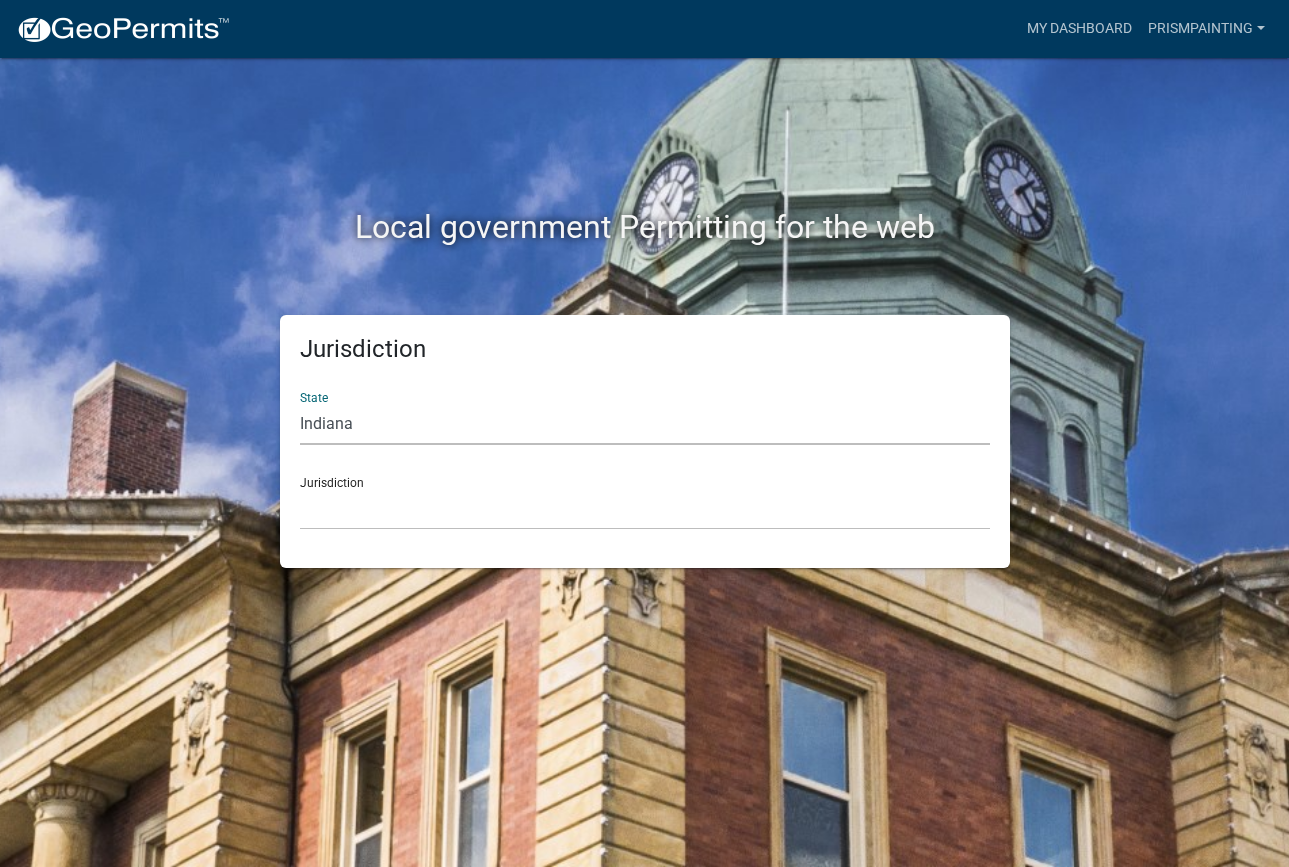 click on "All  Colorado   Georgia   Indiana   Iowa   Kansas   Minnesota   Ohio   South Carolina   Wisconsin" 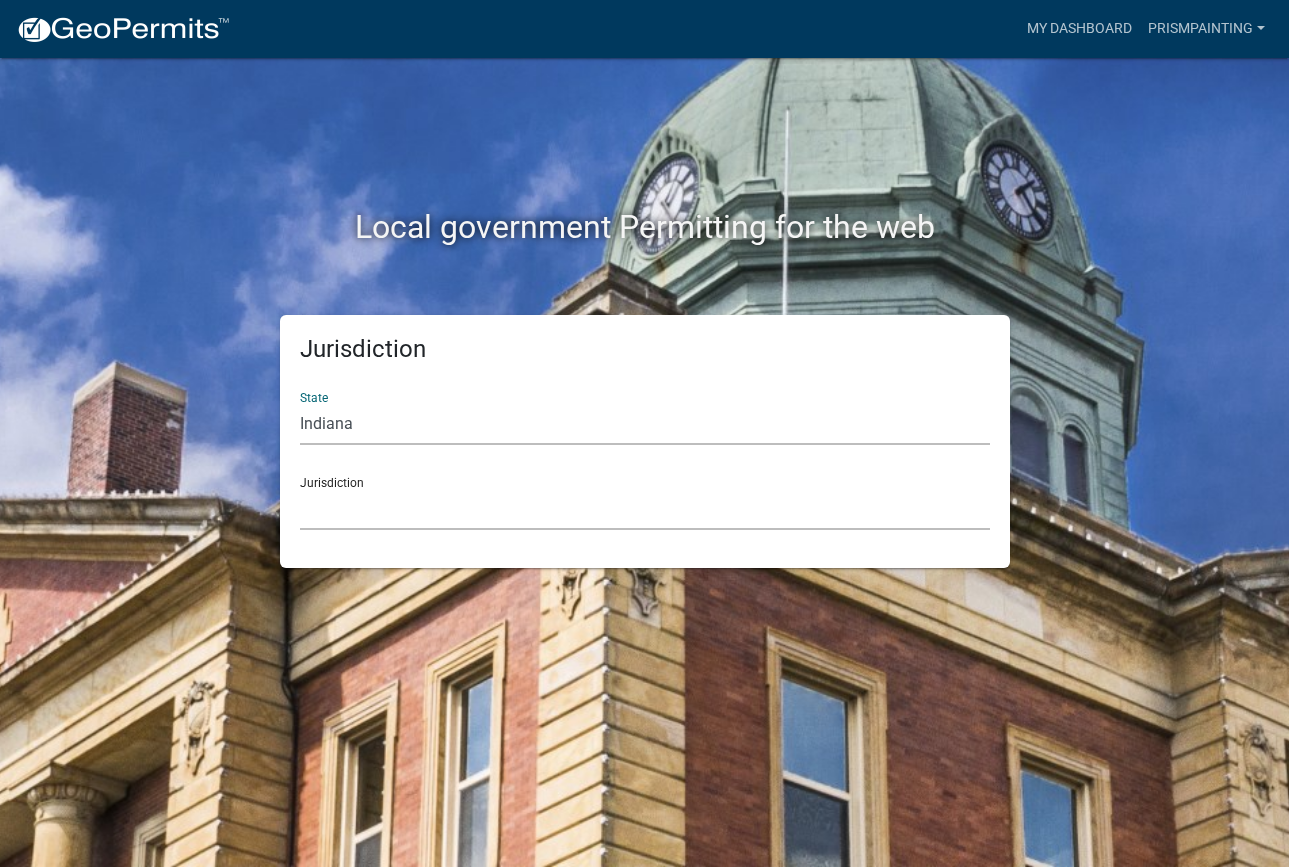 click on "City of Charlestown, Indiana City of Jeffersonville, Indiana City of Logansport, Indiana Decatur County, Indiana Grant County, Indiana Howard County, Indiana Huntington County, Indiana Jasper County, Indiana Kosciusko County, Indiana La Porte County, Indiana Miami County, Indiana Montgomery County, Indiana Morgan County, Indiana Newton County, Indiana Porter County, Indiana River Ridge Development Authority, Indiana Tippecanoe County, Indiana Vigo County, Indiana Wells County, Indiana Whitley County, Indiana" 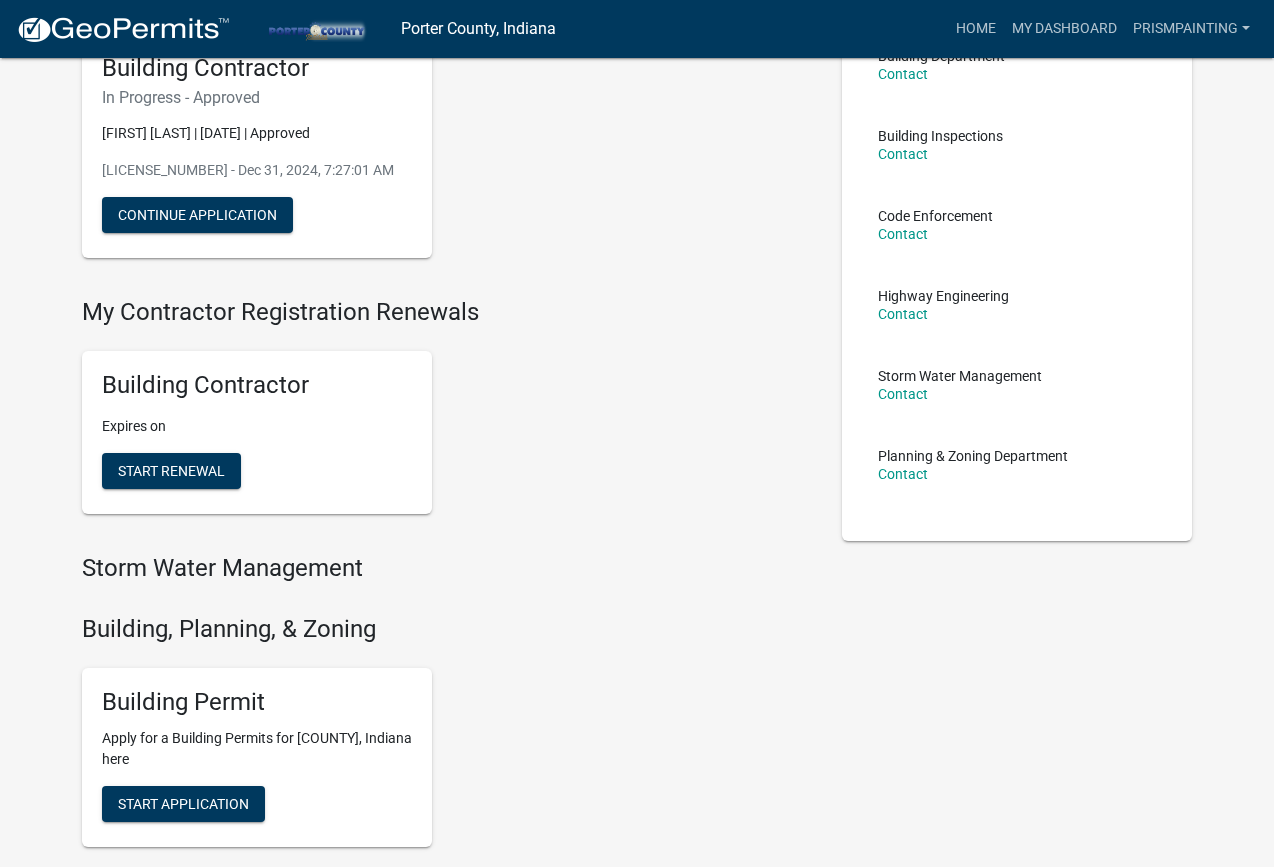 scroll, scrollTop: 167, scrollLeft: 0, axis: vertical 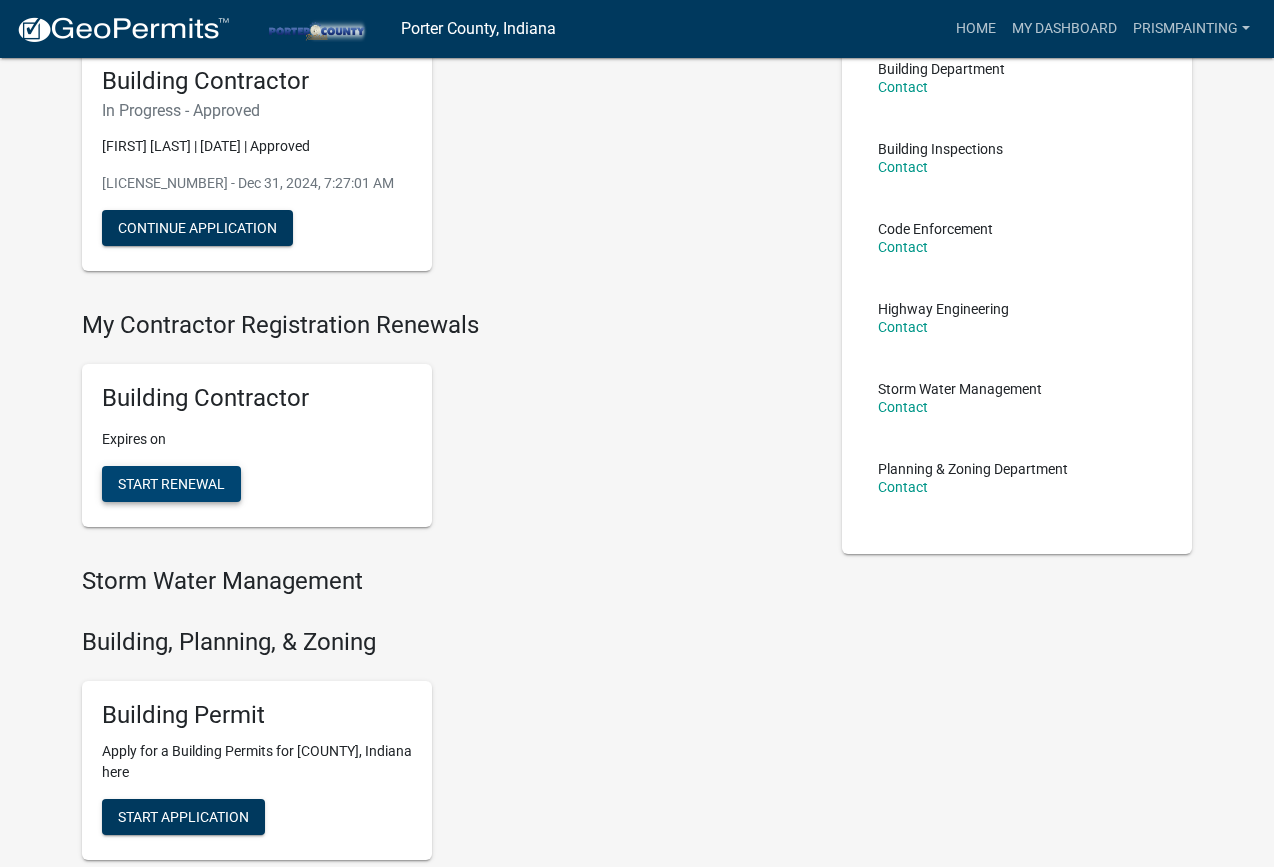 click on "Start Renewal" 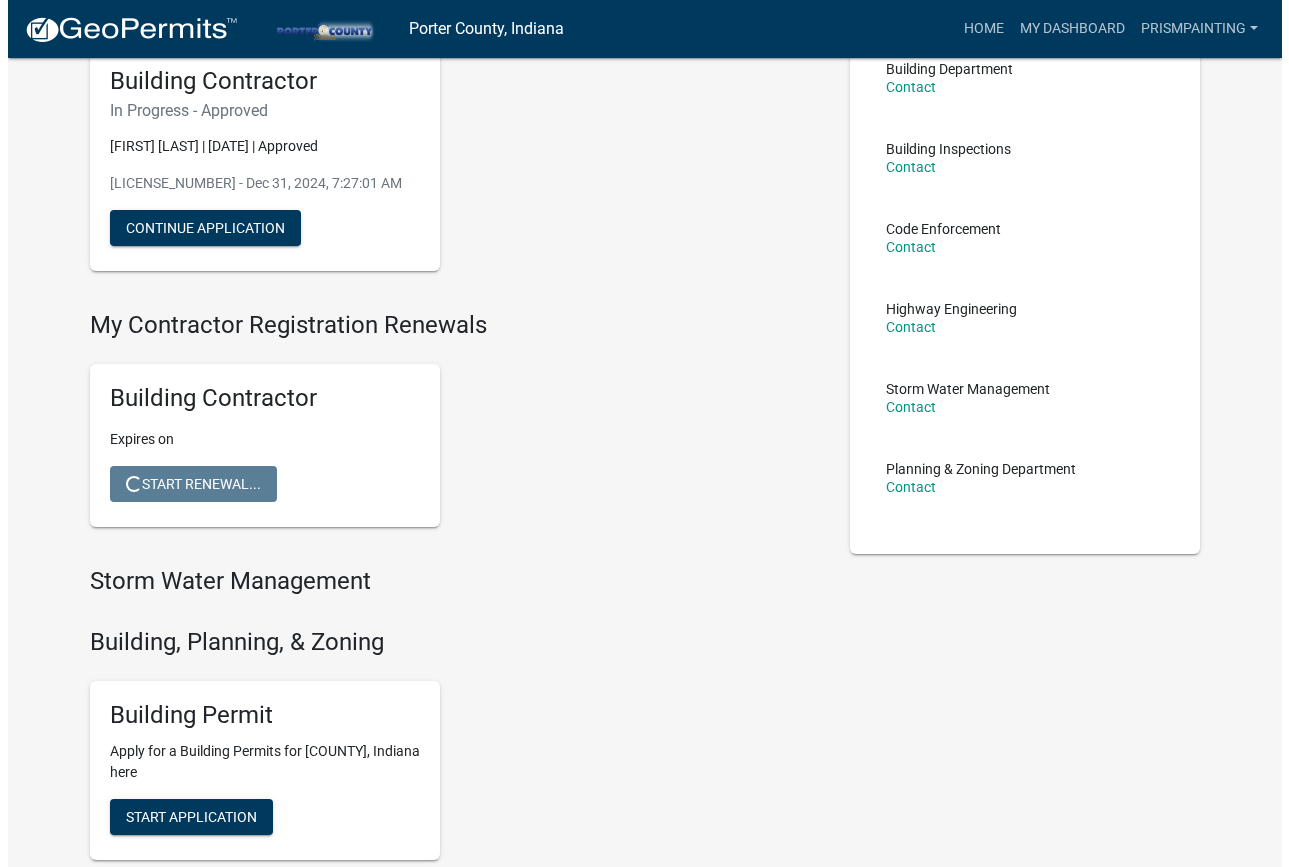 scroll, scrollTop: 0, scrollLeft: 0, axis: both 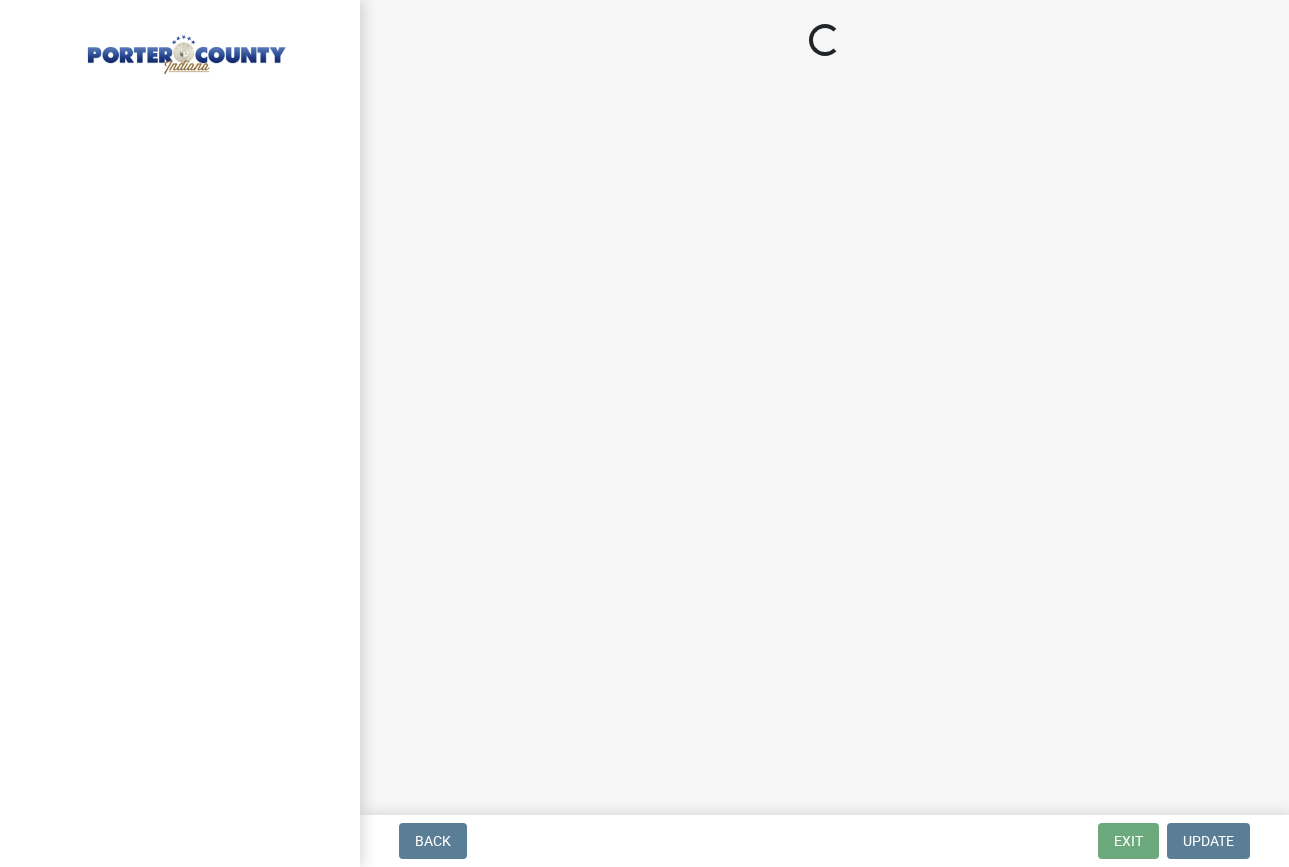 select on "IN" 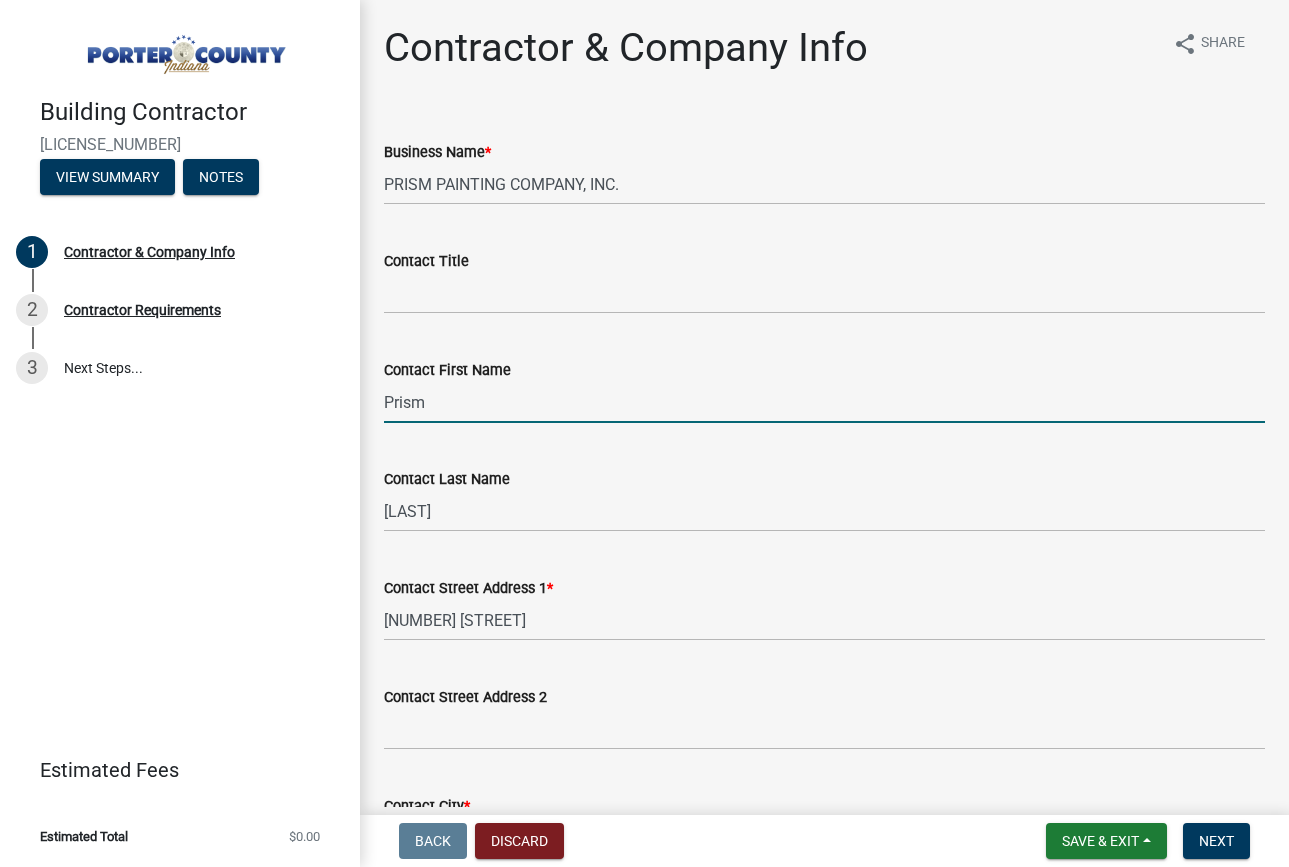 drag, startPoint x: 453, startPoint y: 400, endPoint x: 374, endPoint y: 405, distance: 79.15807 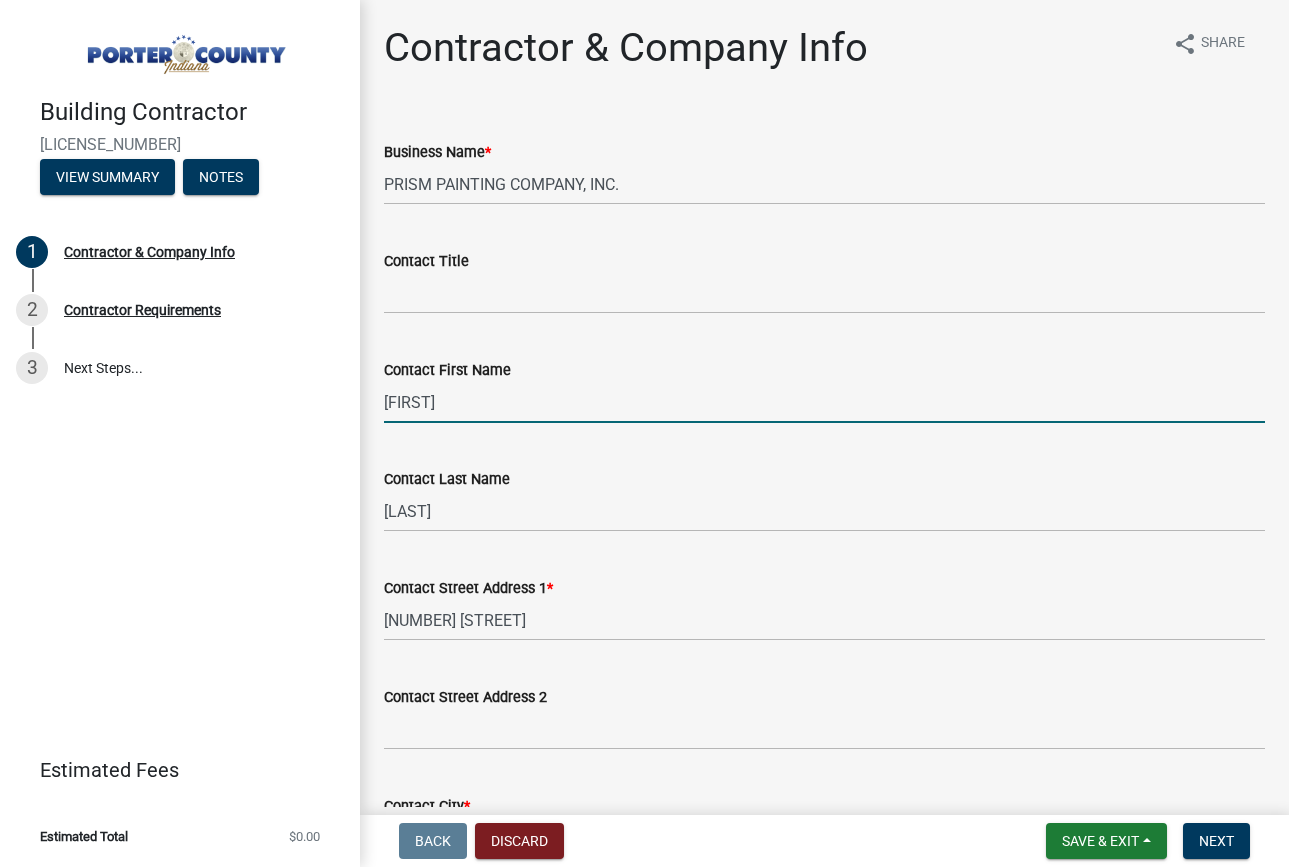 type on "James" 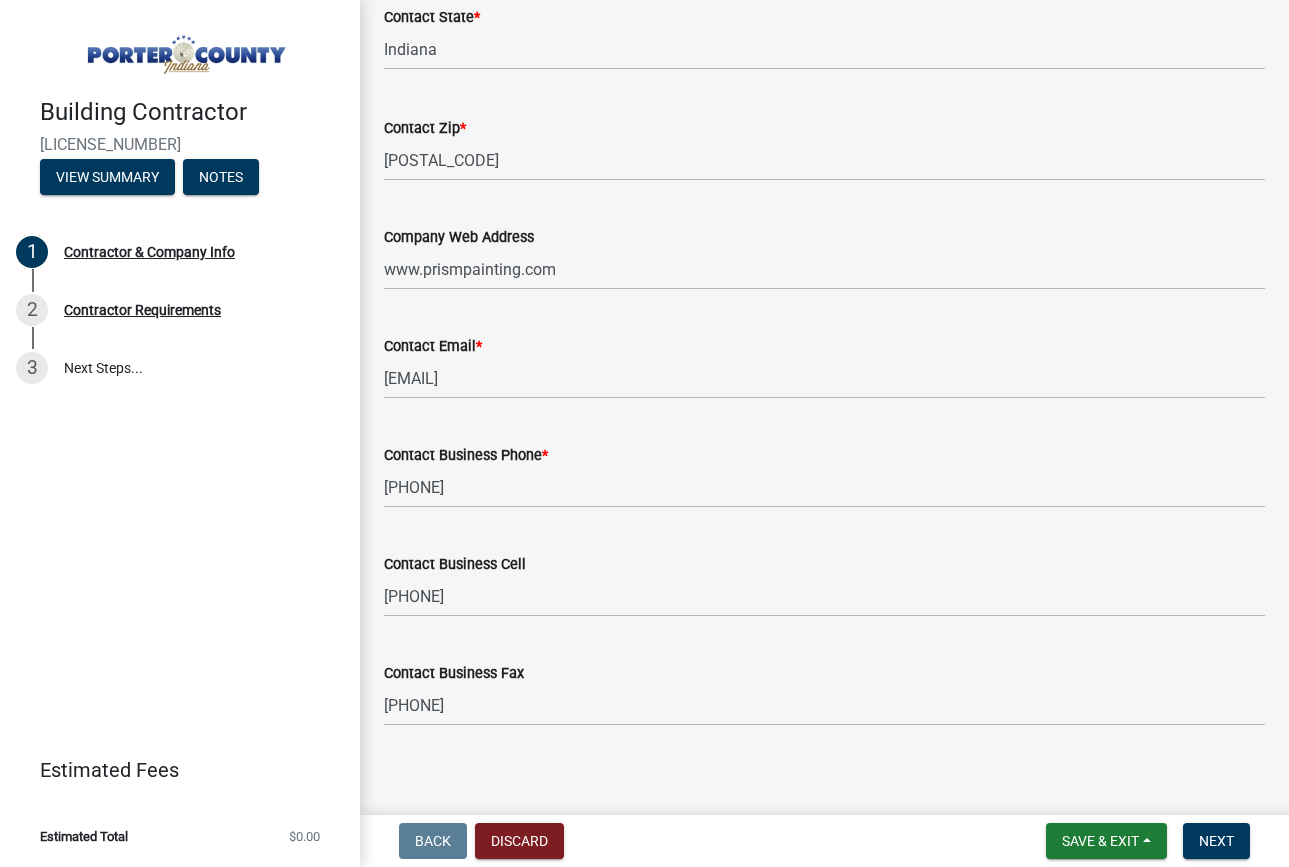 scroll, scrollTop: 935, scrollLeft: 0, axis: vertical 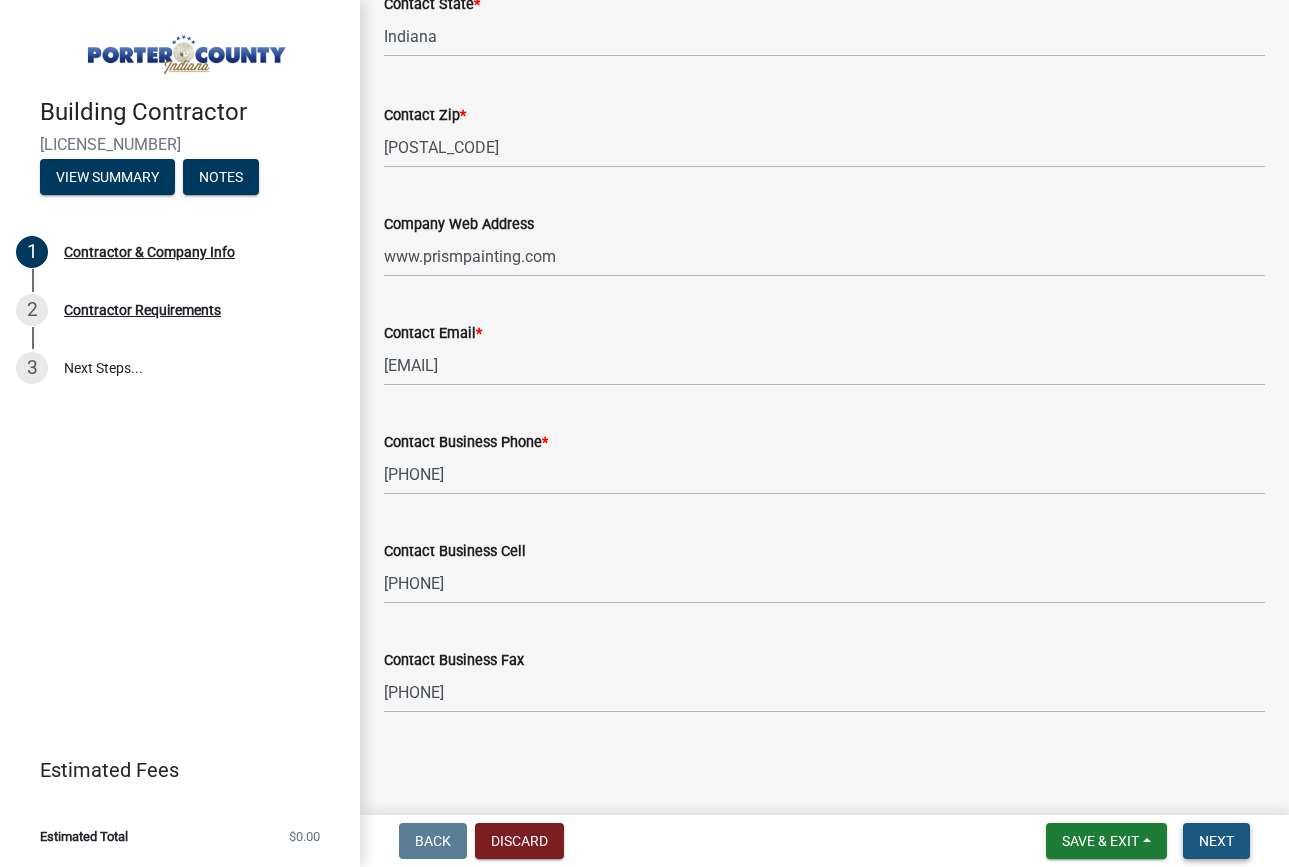 click on "Next" at bounding box center [1216, 841] 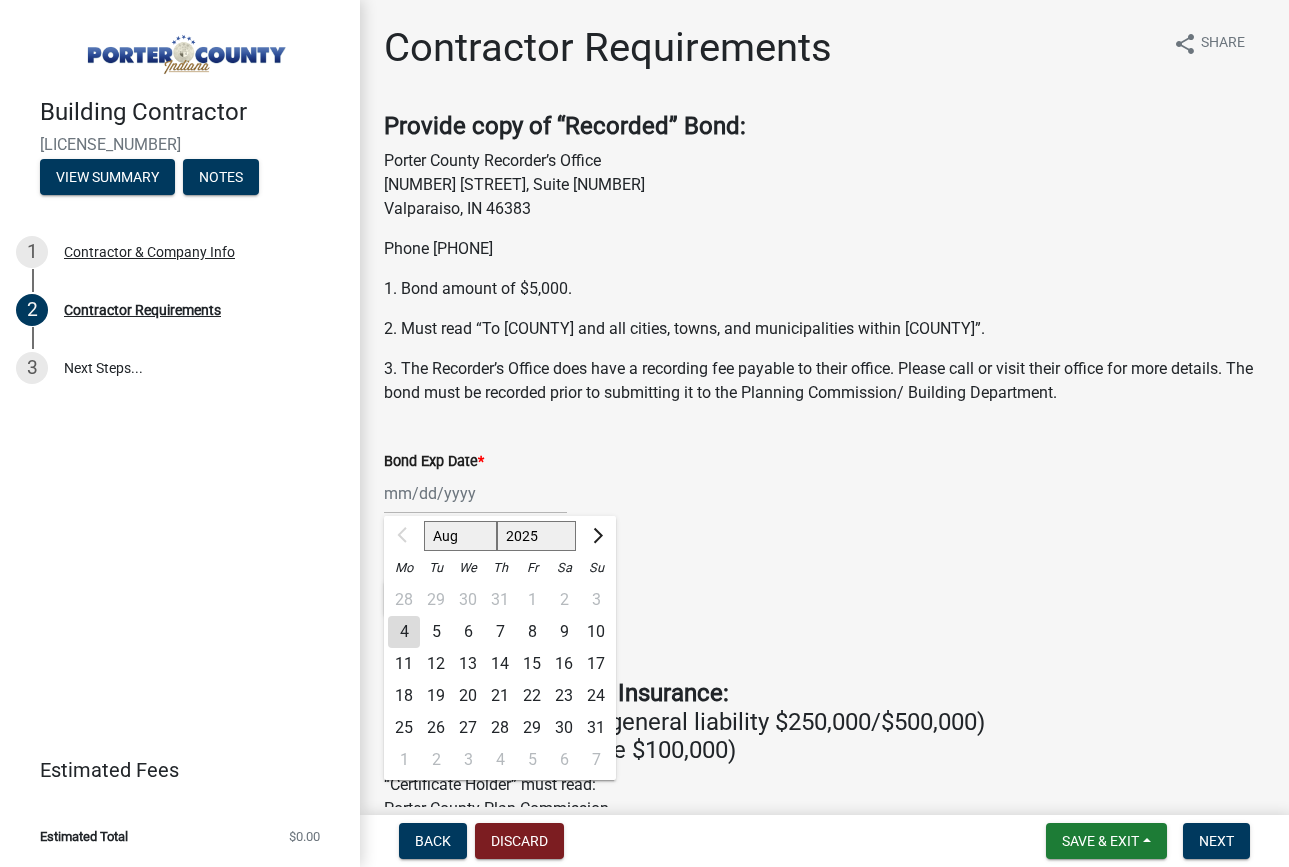 click on "Bond Exp Date  *" at bounding box center (475, 493) 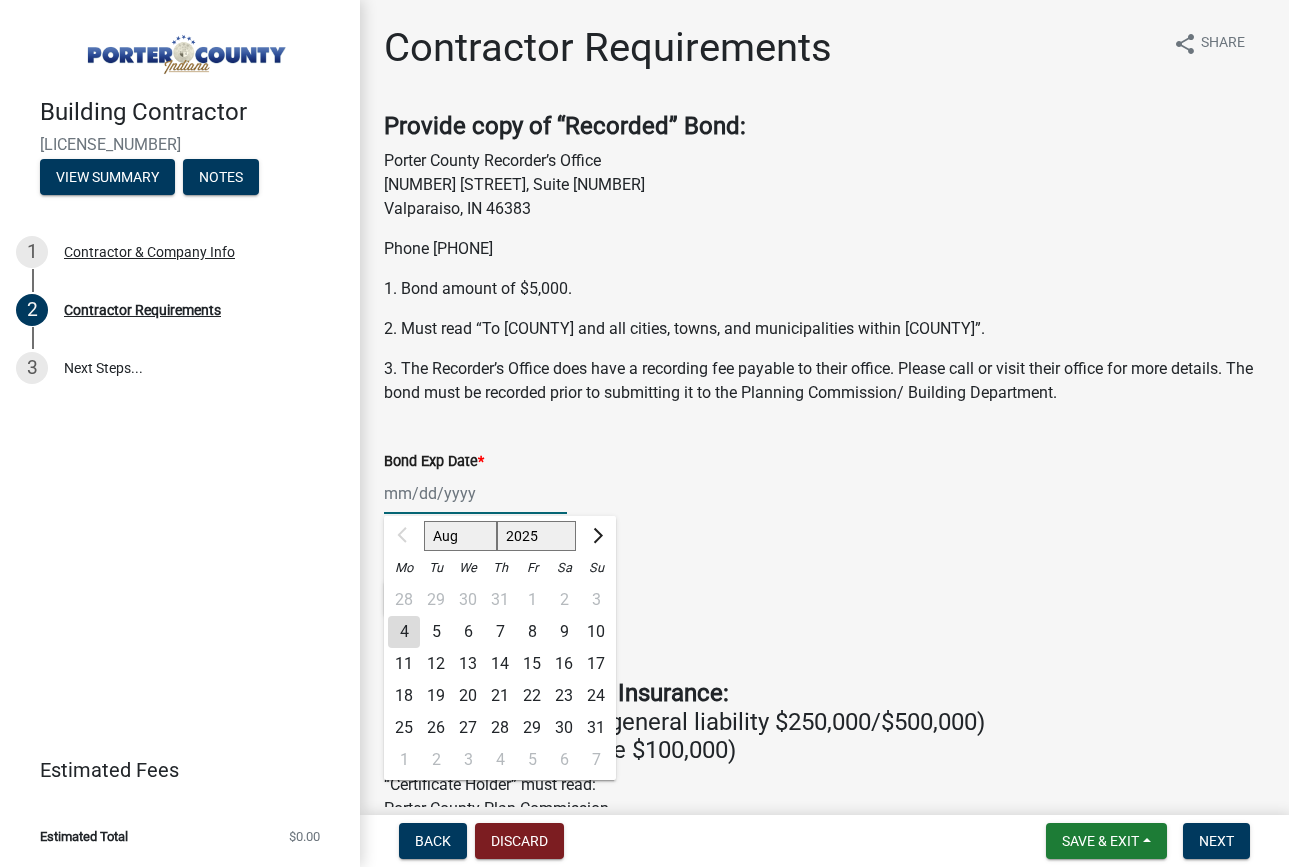 type on "08/03/2025" 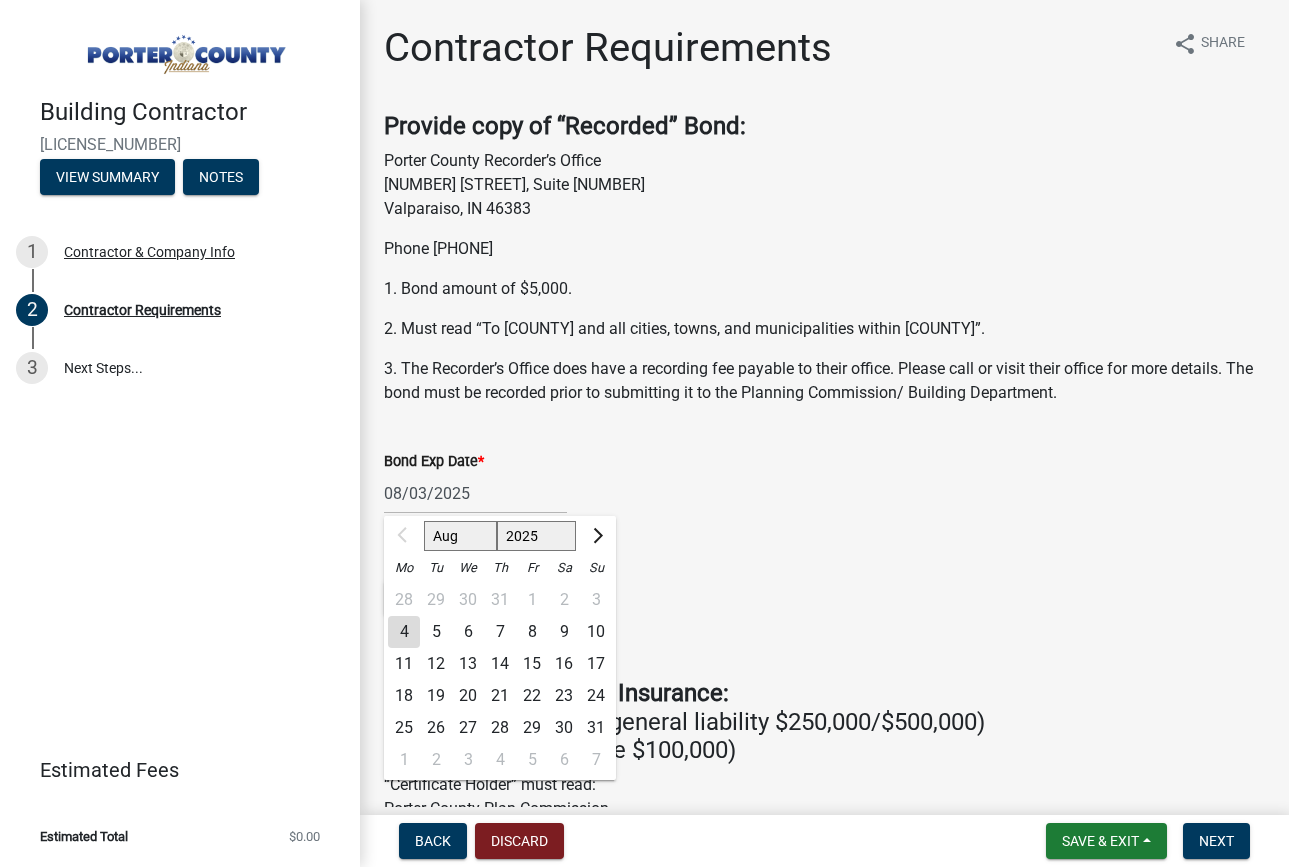 type 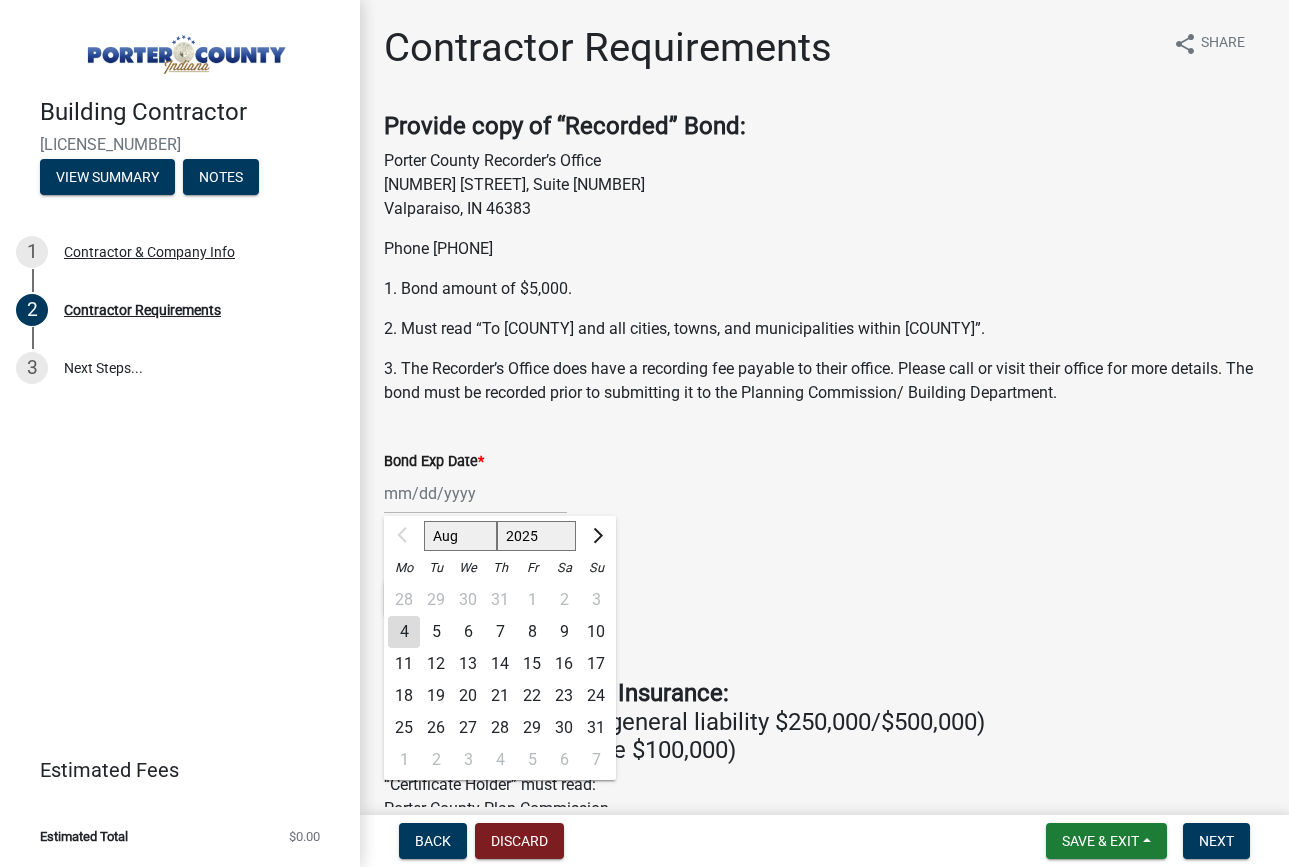 select on "8" 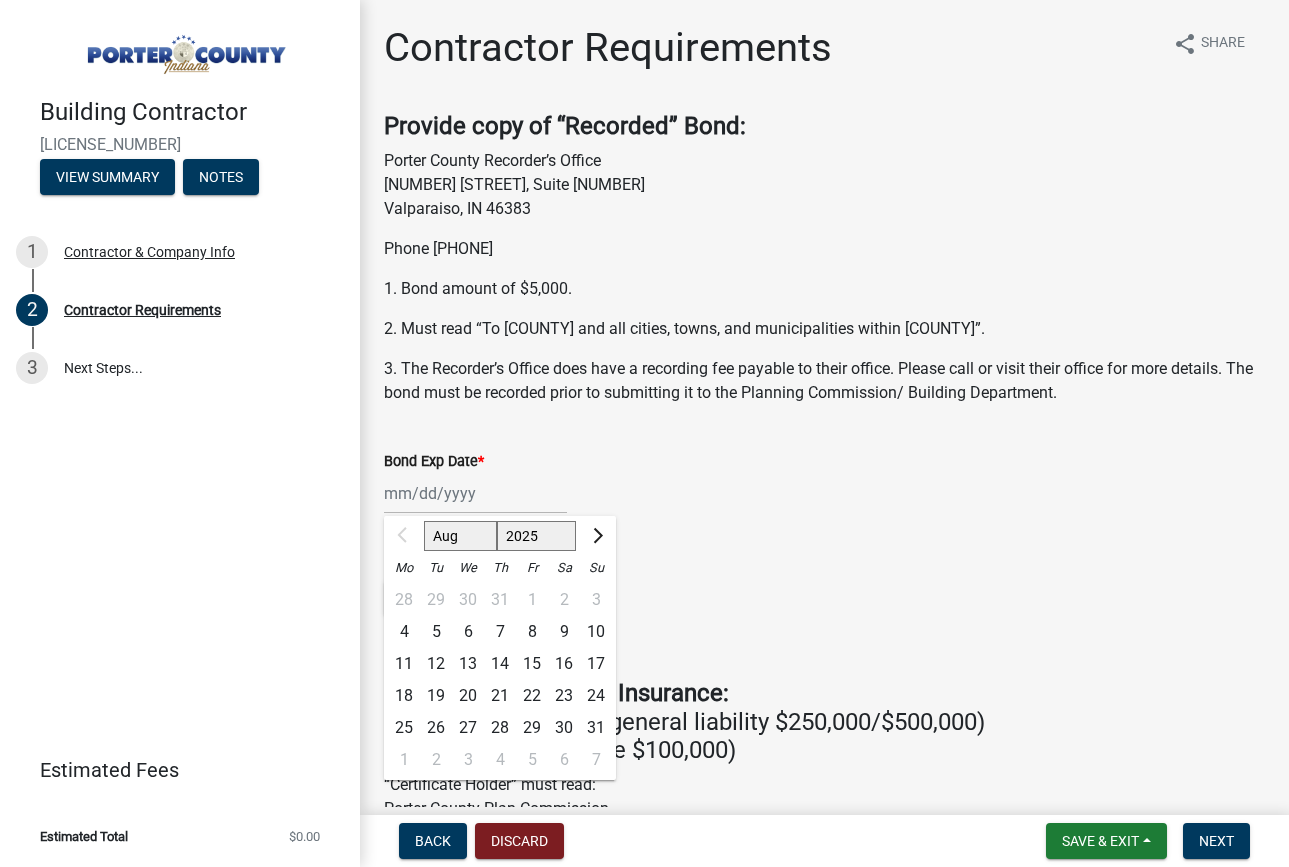 scroll, scrollTop: 858, scrollLeft: 0, axis: vertical 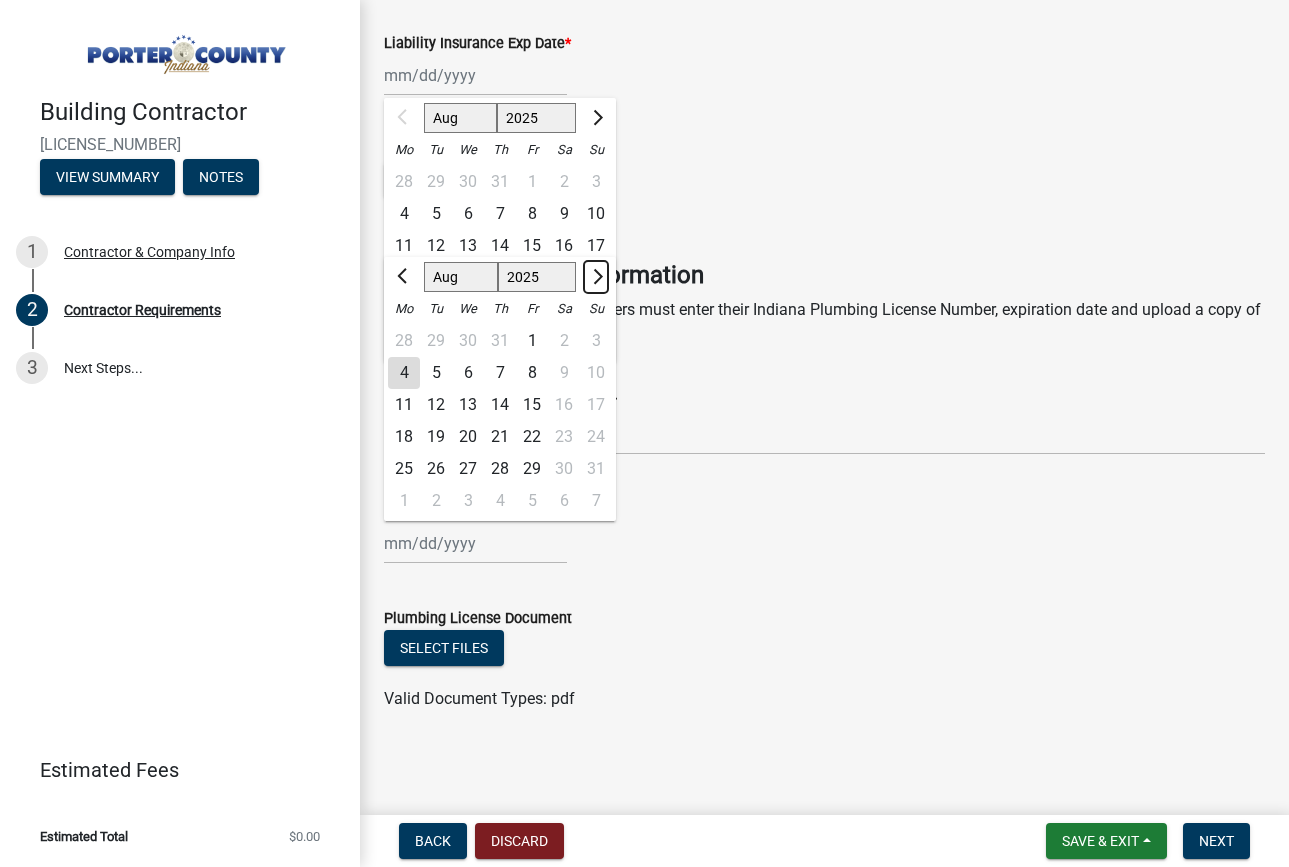 click 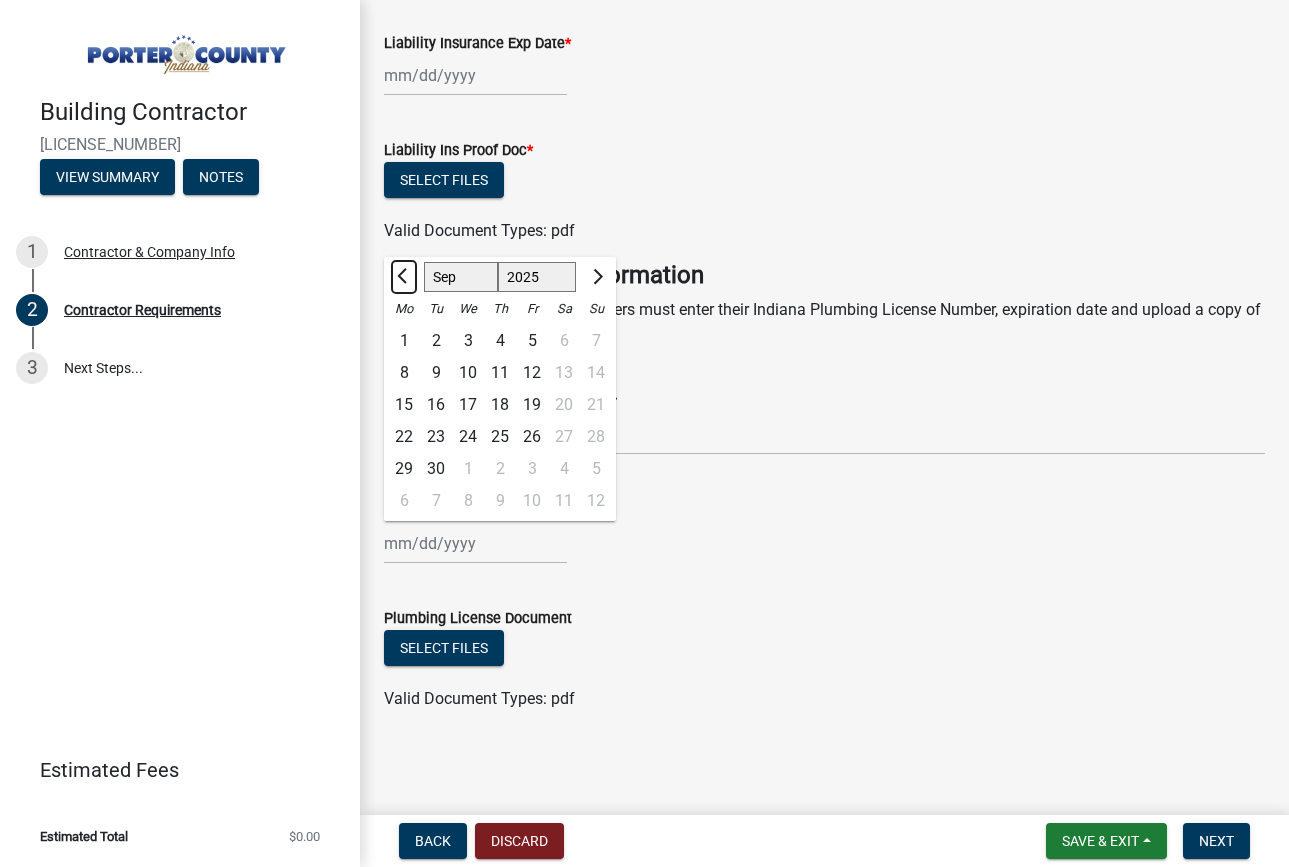 click 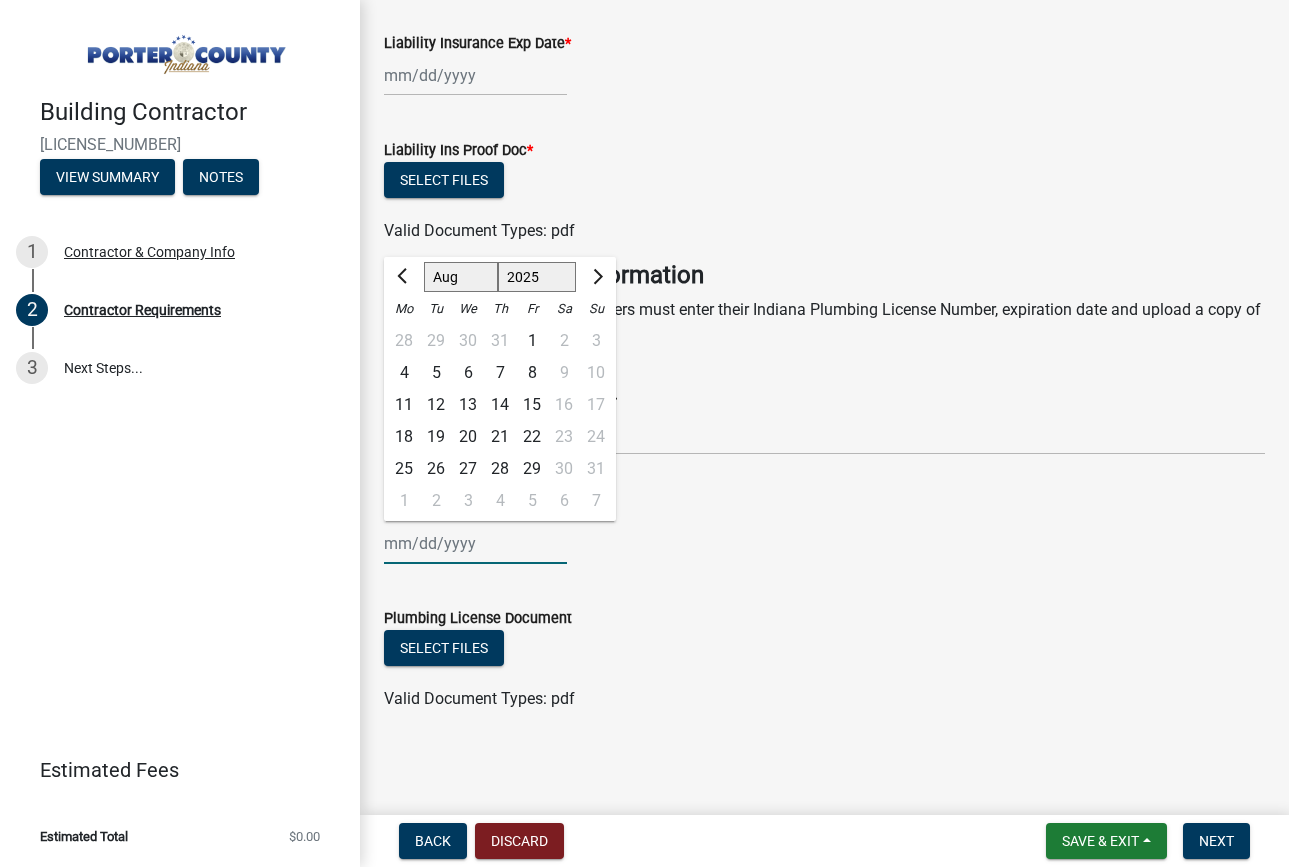 click on "1525 1526 1527 1528 1529 1530 1531 1532 1533 1534 1535 1536 1537 1538 1539 1540 1541 1542 1543 1544 1545 1546 1547 1548 1549 1550 1551 1552 1553 1554 1555 1556 1557 1558 1559 1560 1561 1562 1563 1564 1565 1566 1567 1568 1569 1570 1571 1572 1573 1574 1575 1576 1577 1578 1579 1580 1581 1582 1583 1584 1585 1586 1587 1588 1589 1590 1591 1592 1593 1594 1595 1596 1597 1598 1599 1600 1601 1602 1603 1604 1605 1606 1607 1608 1609 1610 1611 1612 1613 1614 1615 1616 1617 1618 1619 1620 1621 1622 1623 1624 1625 1626 1627 1628 1629 1630 1631 1632 1633 1634 1635 1636 1637 1638 1639 1640 1641 1642 1643 1644 1645 1646 1647 1648 1649 1650 1651 1652 1653 1654 1655 1656 1657 1658 1659 1660 1661 1662 1663 1664 1665 1666 1667 1668 1669 1670 1671 1672 1673 1674 1675 1676 1677 1678 1679 1680 1681 1682 1683 1684 1685 1686 1687 1688 1689 1690 1691 1692 1693 1694 1695 1696 1697 1698 1699 1700 1701 1702 1703 1704 1705 1706 1707 1708 1709 1710 1711 1712 1713 1714 1715 1716 1717 1718 1719 1720 1721 1722 1723 1724 1725 1726 1727 1728 1729" 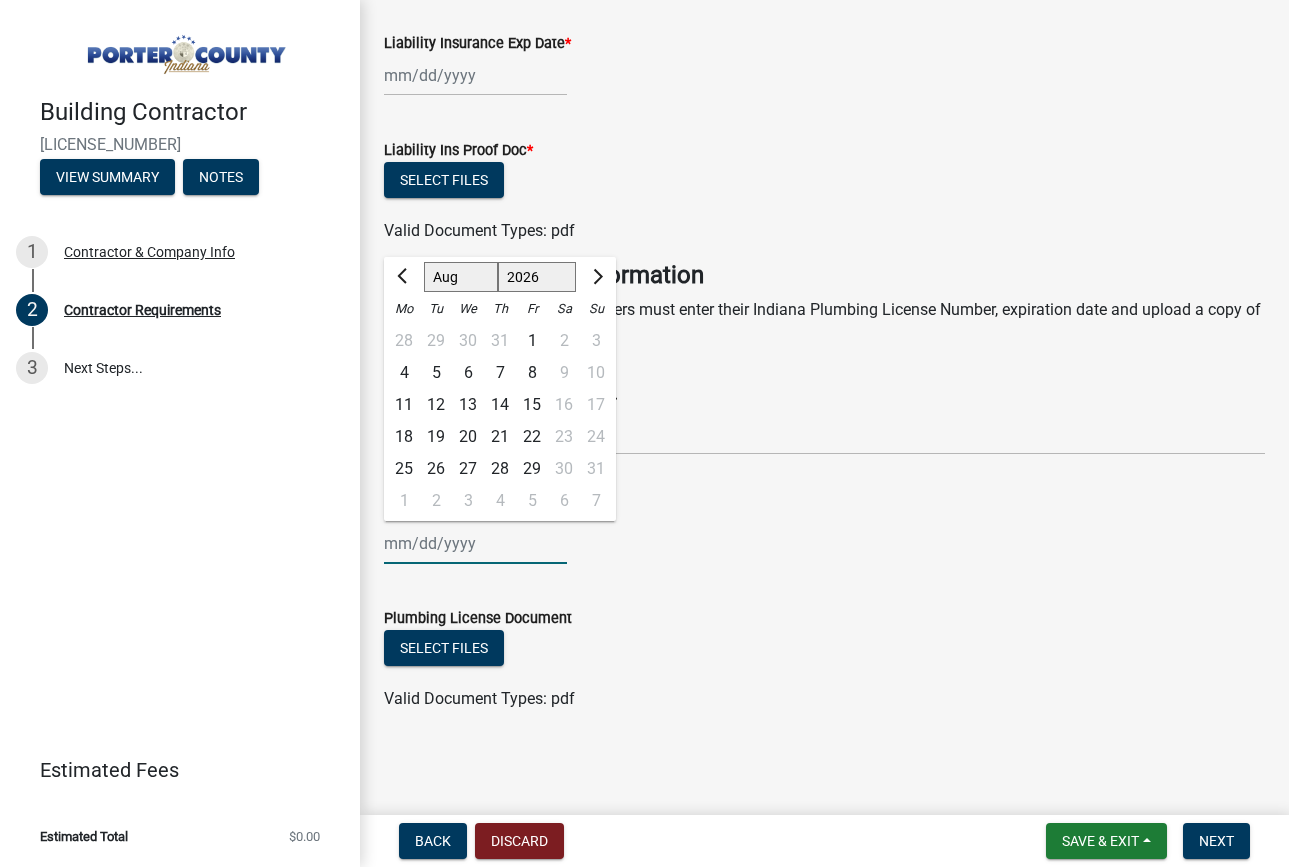 click on "1525 1526 1527 1528 1529 1530 1531 1532 1533 1534 1535 1536 1537 1538 1539 1540 1541 1542 1543 1544 1545 1546 1547 1548 1549 1550 1551 1552 1553 1554 1555 1556 1557 1558 1559 1560 1561 1562 1563 1564 1565 1566 1567 1568 1569 1570 1571 1572 1573 1574 1575 1576 1577 1578 1579 1580 1581 1582 1583 1584 1585 1586 1587 1588 1589 1590 1591 1592 1593 1594 1595 1596 1597 1598 1599 1600 1601 1602 1603 1604 1605 1606 1607 1608 1609 1610 1611 1612 1613 1614 1615 1616 1617 1618 1619 1620 1621 1622 1623 1624 1625 1626 1627 1628 1629 1630 1631 1632 1633 1634 1635 1636 1637 1638 1639 1640 1641 1642 1643 1644 1645 1646 1647 1648 1649 1650 1651 1652 1653 1654 1655 1656 1657 1658 1659 1660 1661 1662 1663 1664 1665 1666 1667 1668 1669 1670 1671 1672 1673 1674 1675 1676 1677 1678 1679 1680 1681 1682 1683 1684 1685 1686 1687 1688 1689 1690 1691 1692 1693 1694 1695 1696 1697 1698 1699 1700 1701 1702 1703 1704 1705 1706 1707 1708 1709 1710 1711 1712 1713 1714 1715 1716 1717 1718 1719 1720 1721 1722 1723 1724 1725 1726 1727 1728 1729" 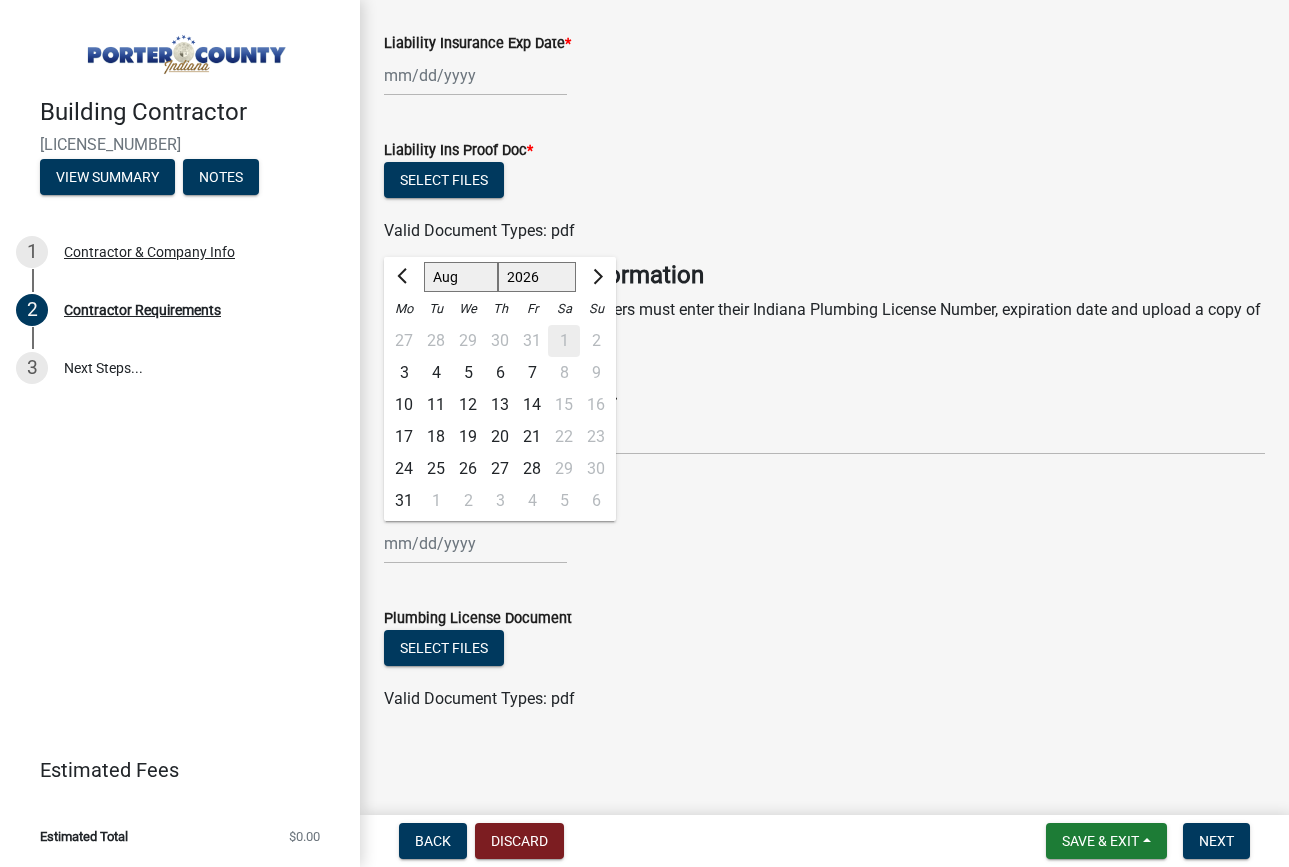 click on "3" 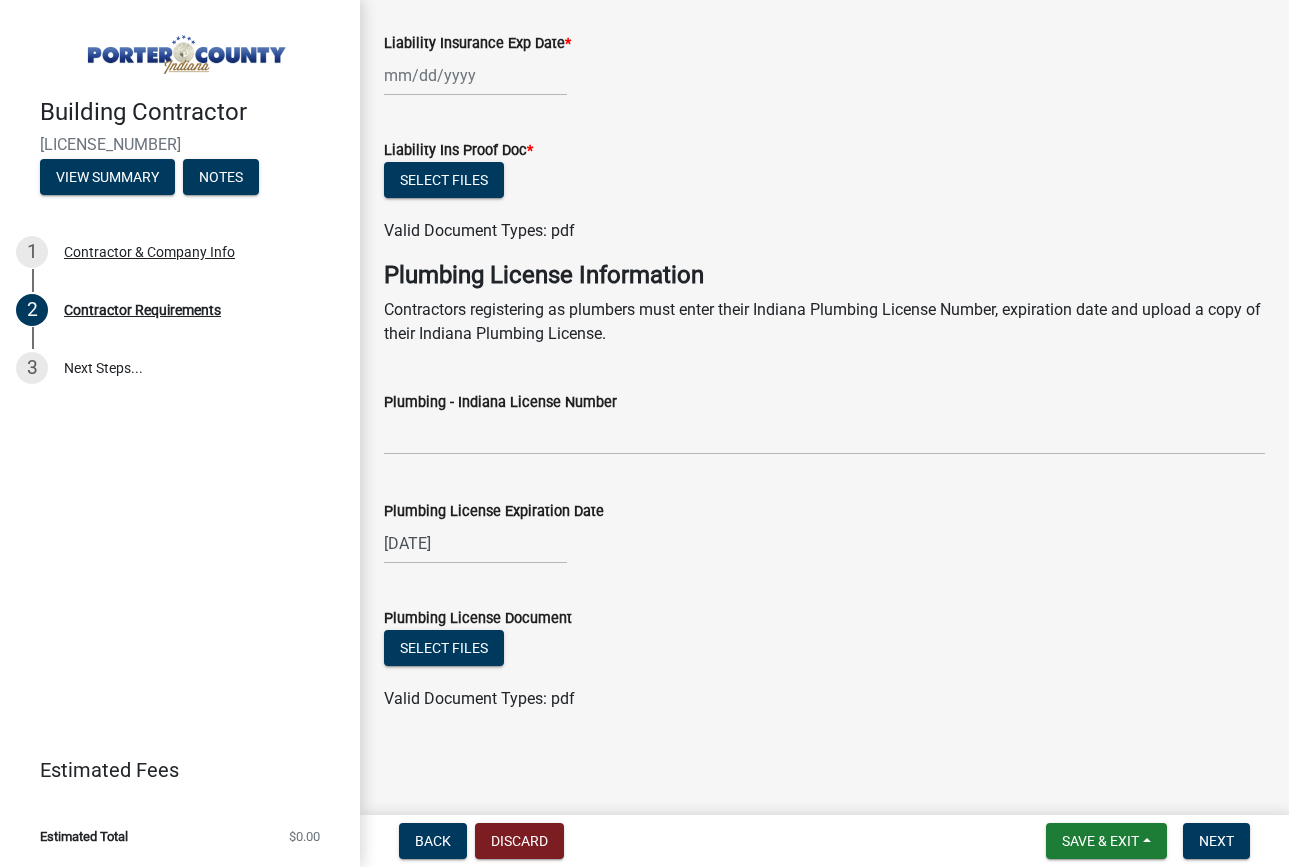 select on "8" 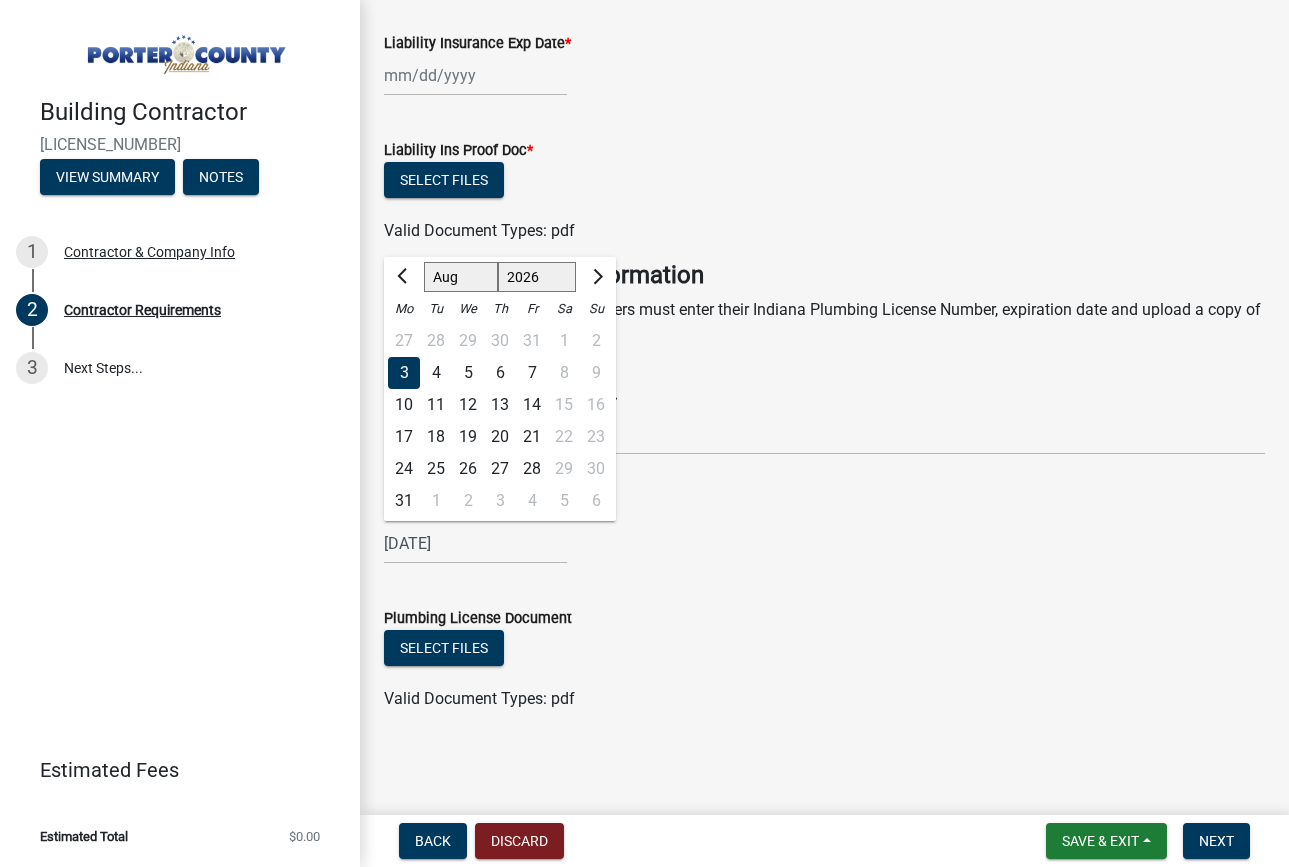 click on "08/03/2026" at bounding box center [475, 543] 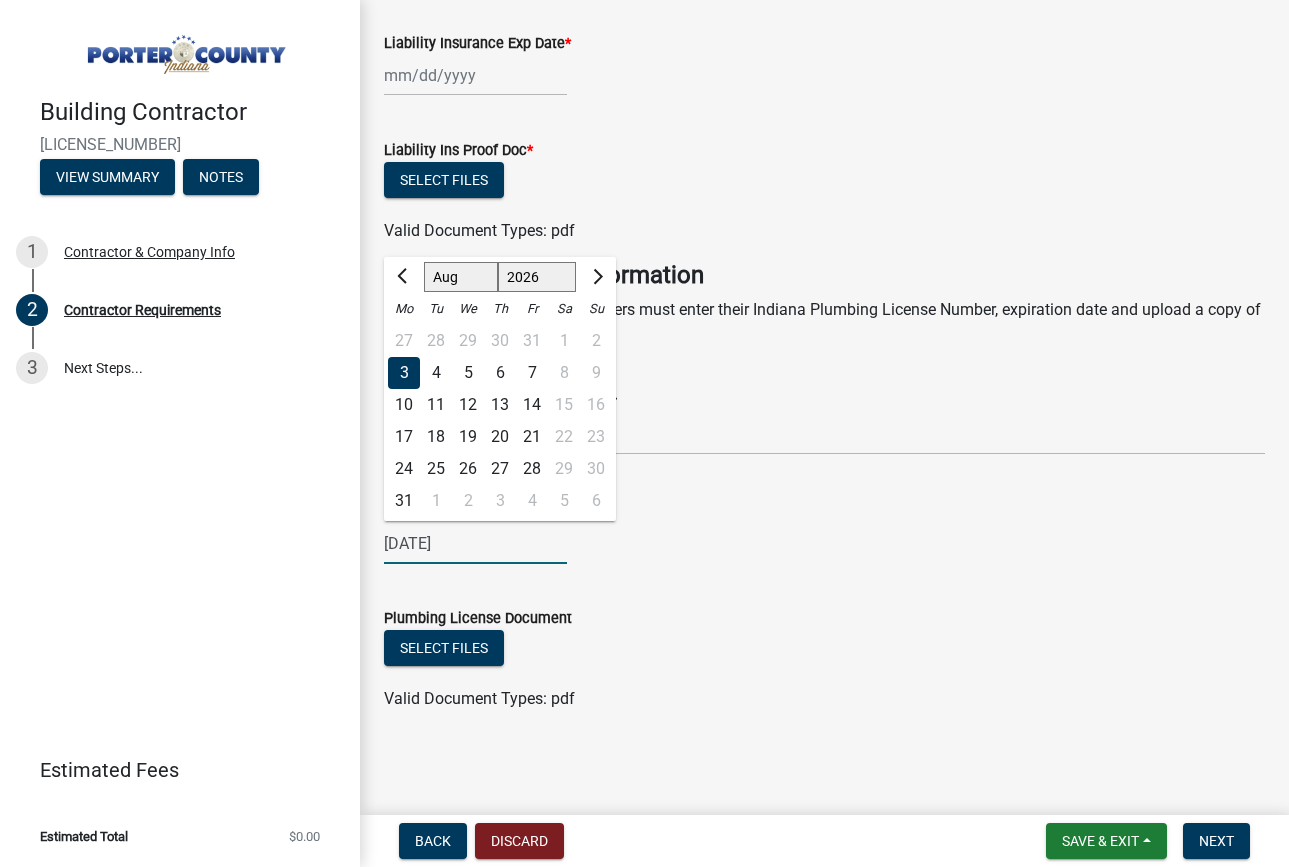 drag, startPoint x: 475, startPoint y: 542, endPoint x: 360, endPoint y: 542, distance: 115 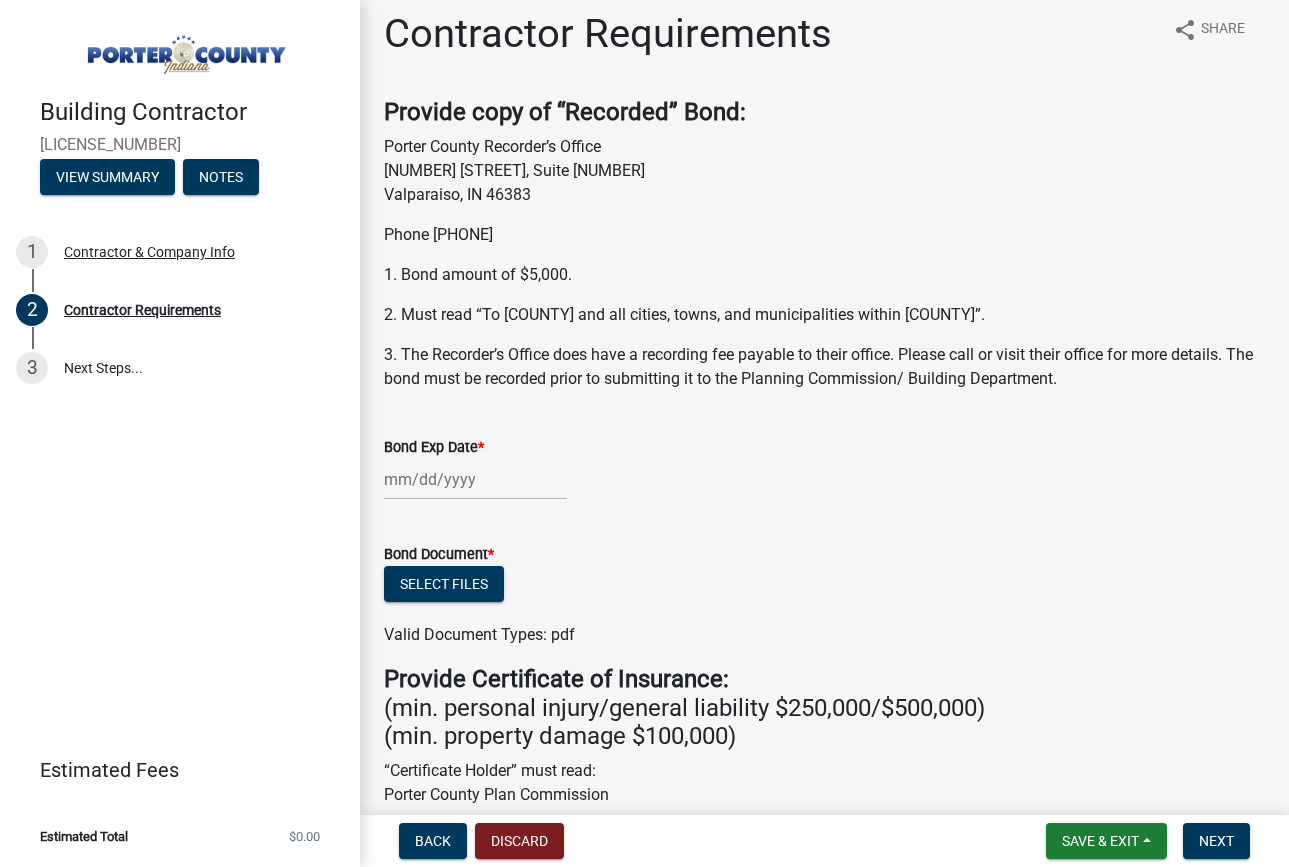 scroll, scrollTop: 0, scrollLeft: 0, axis: both 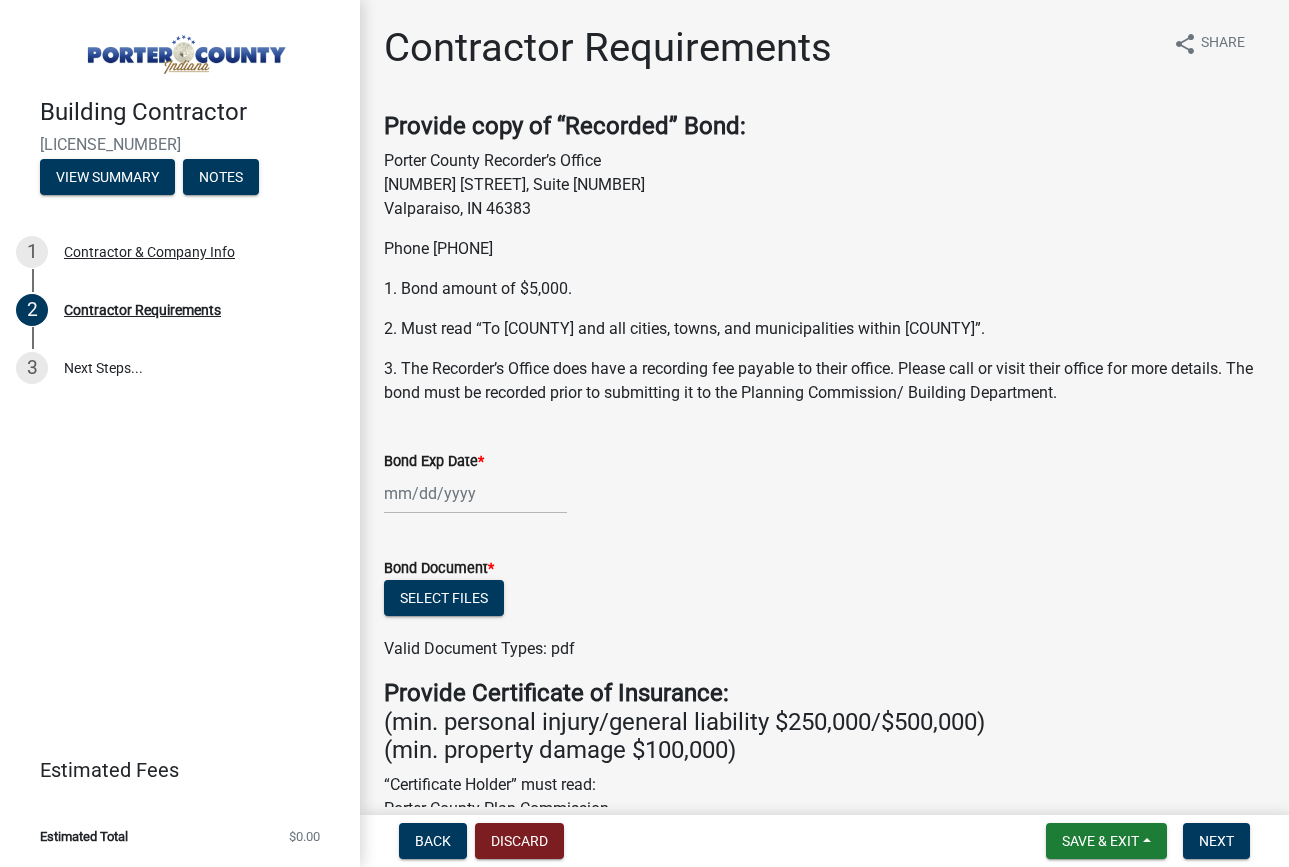 type 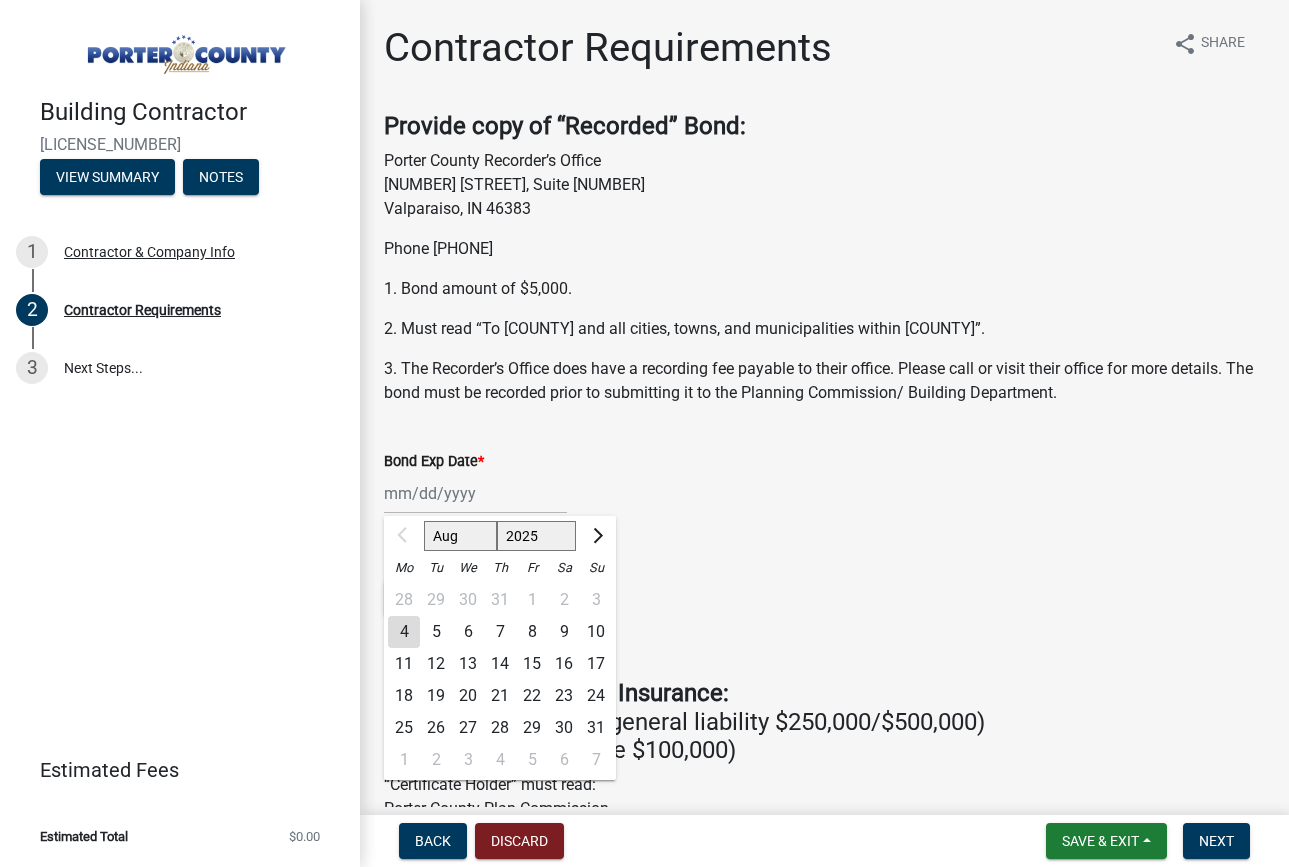 click on "Bond Exp Date  *" at bounding box center [475, 493] 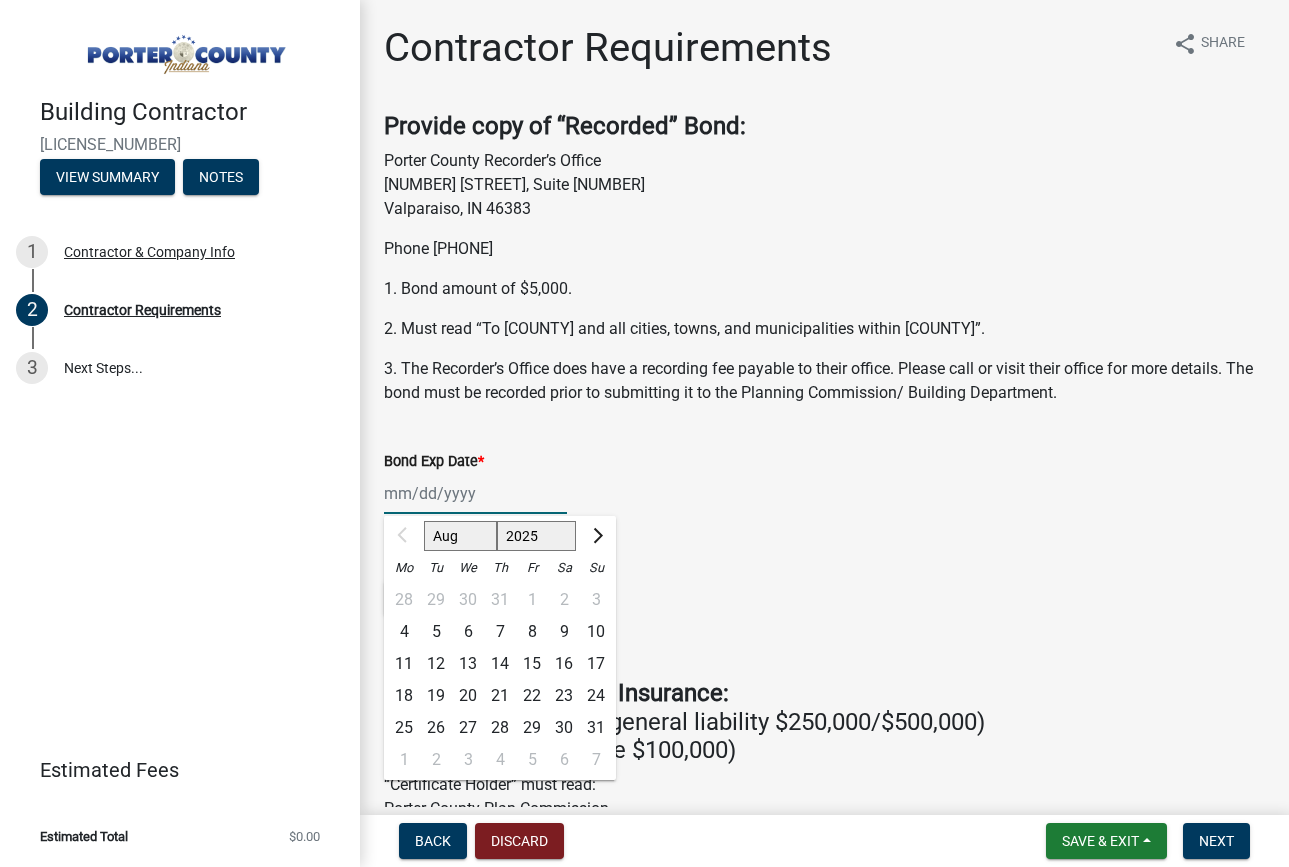 click on "Bond Exp Date  *" at bounding box center [475, 493] 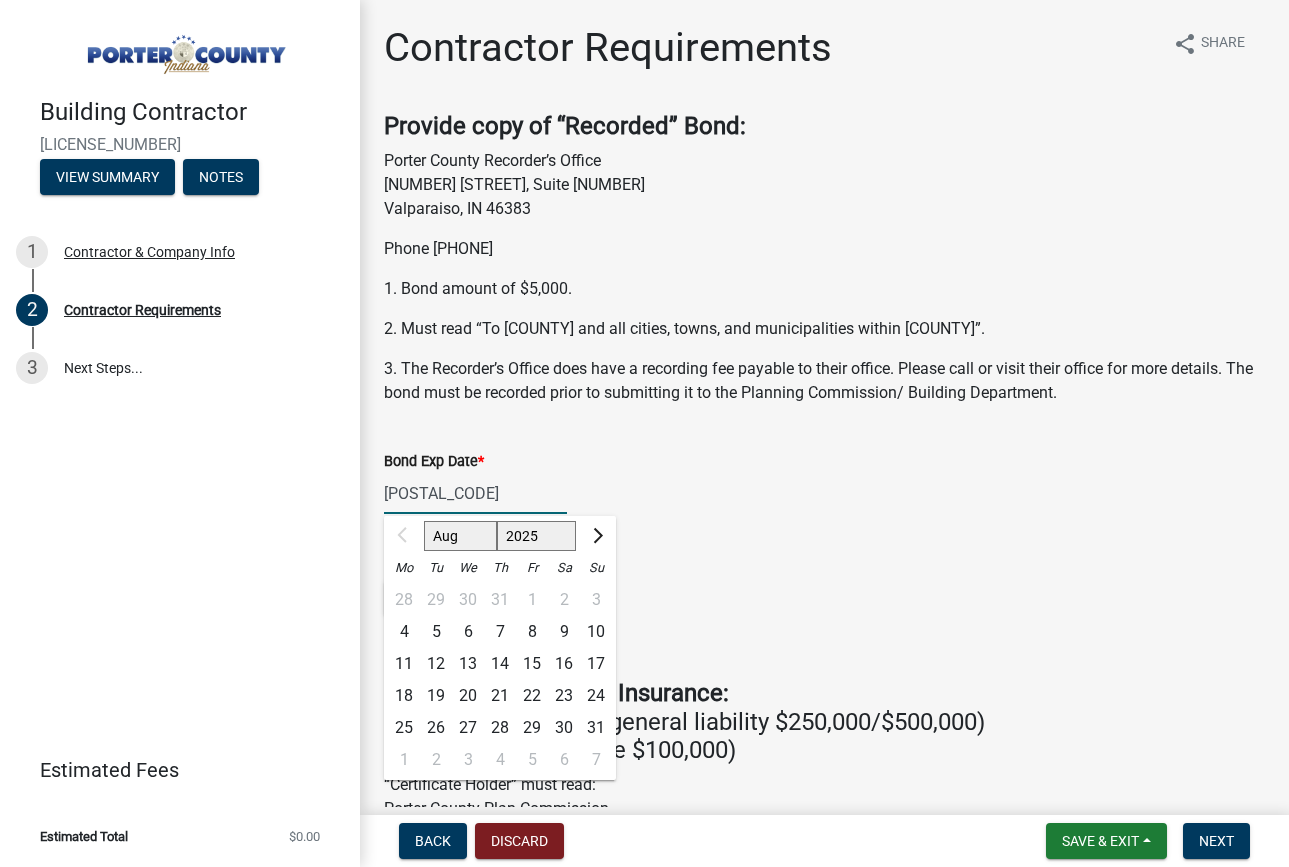 drag, startPoint x: 406, startPoint y: 492, endPoint x: 416, endPoint y: 496, distance: 10.770329 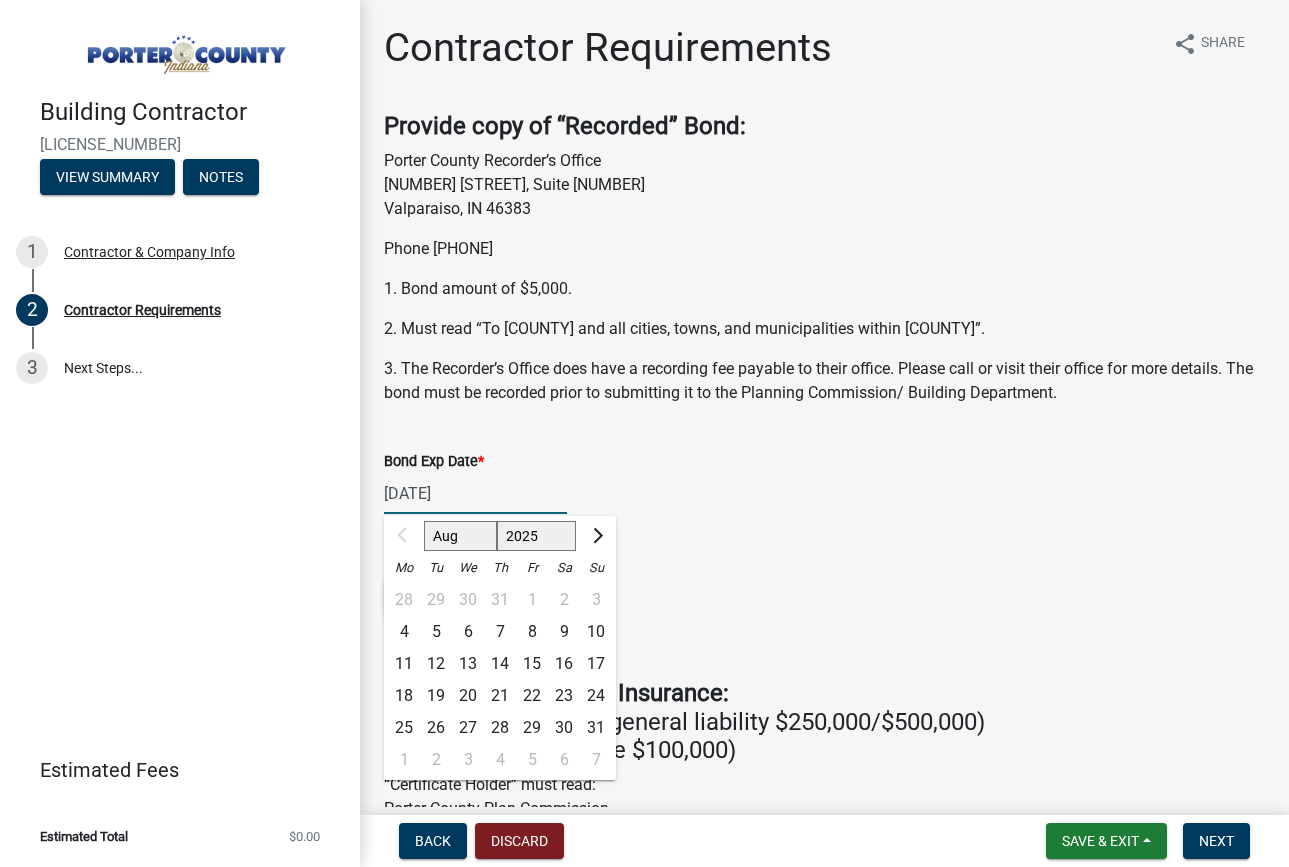 type on "08/03/2026" 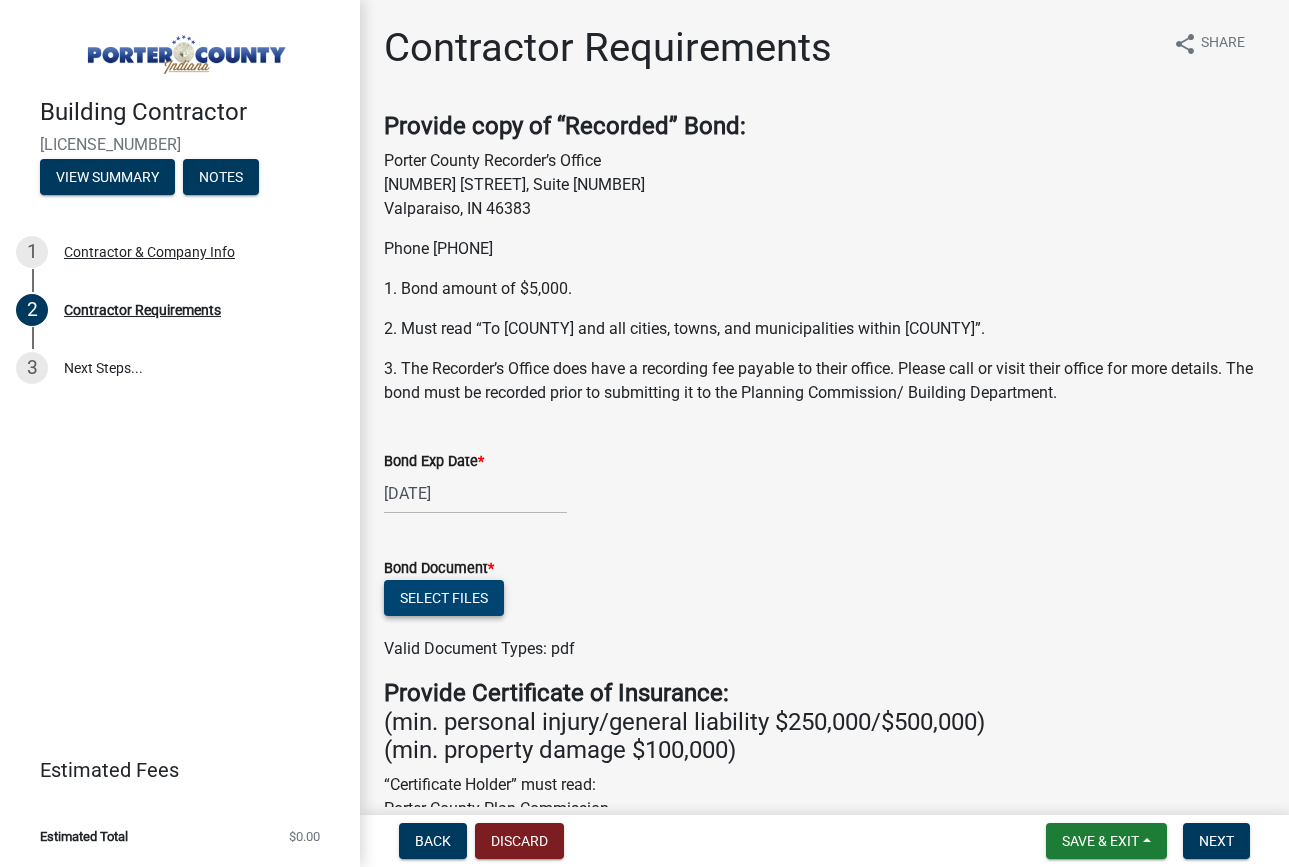 click on "Select files" 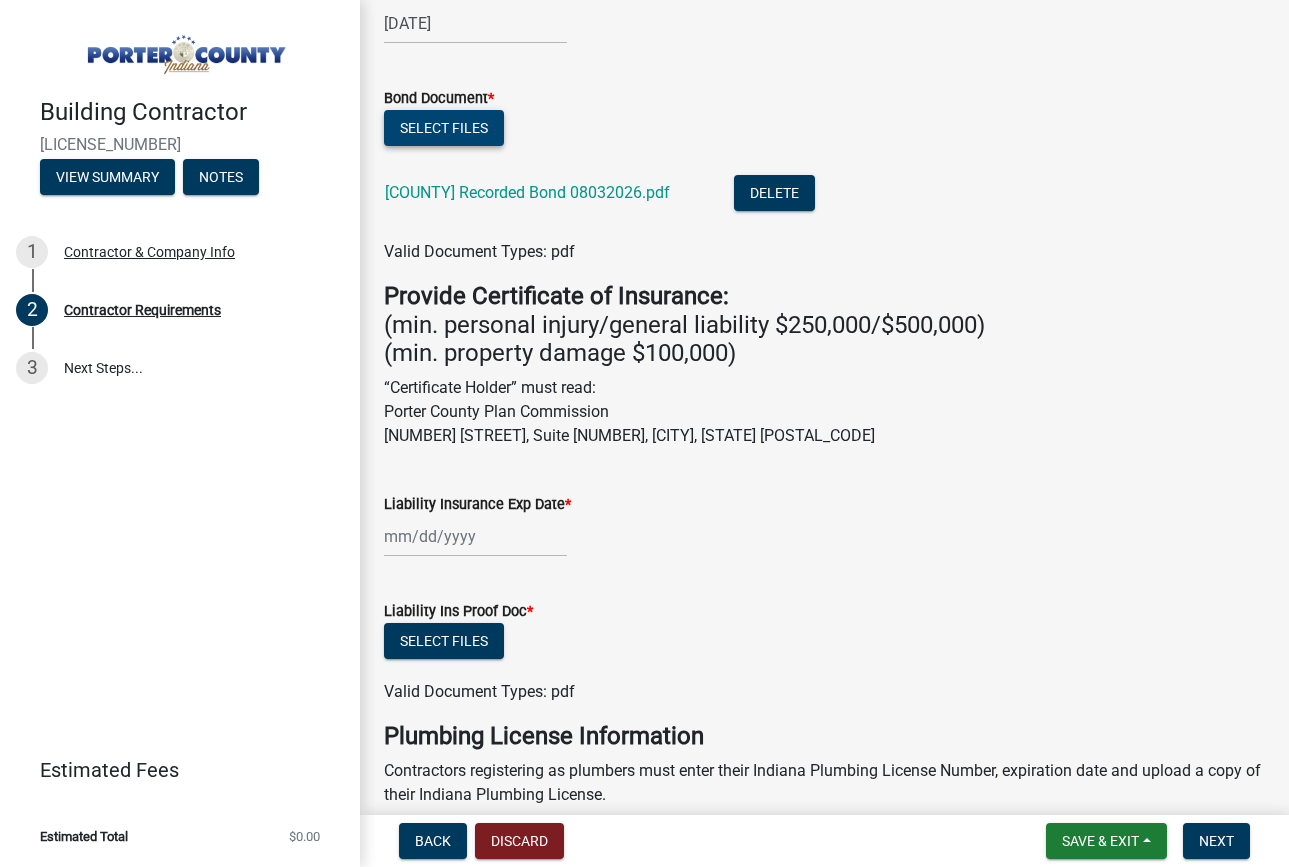 scroll, scrollTop: 500, scrollLeft: 0, axis: vertical 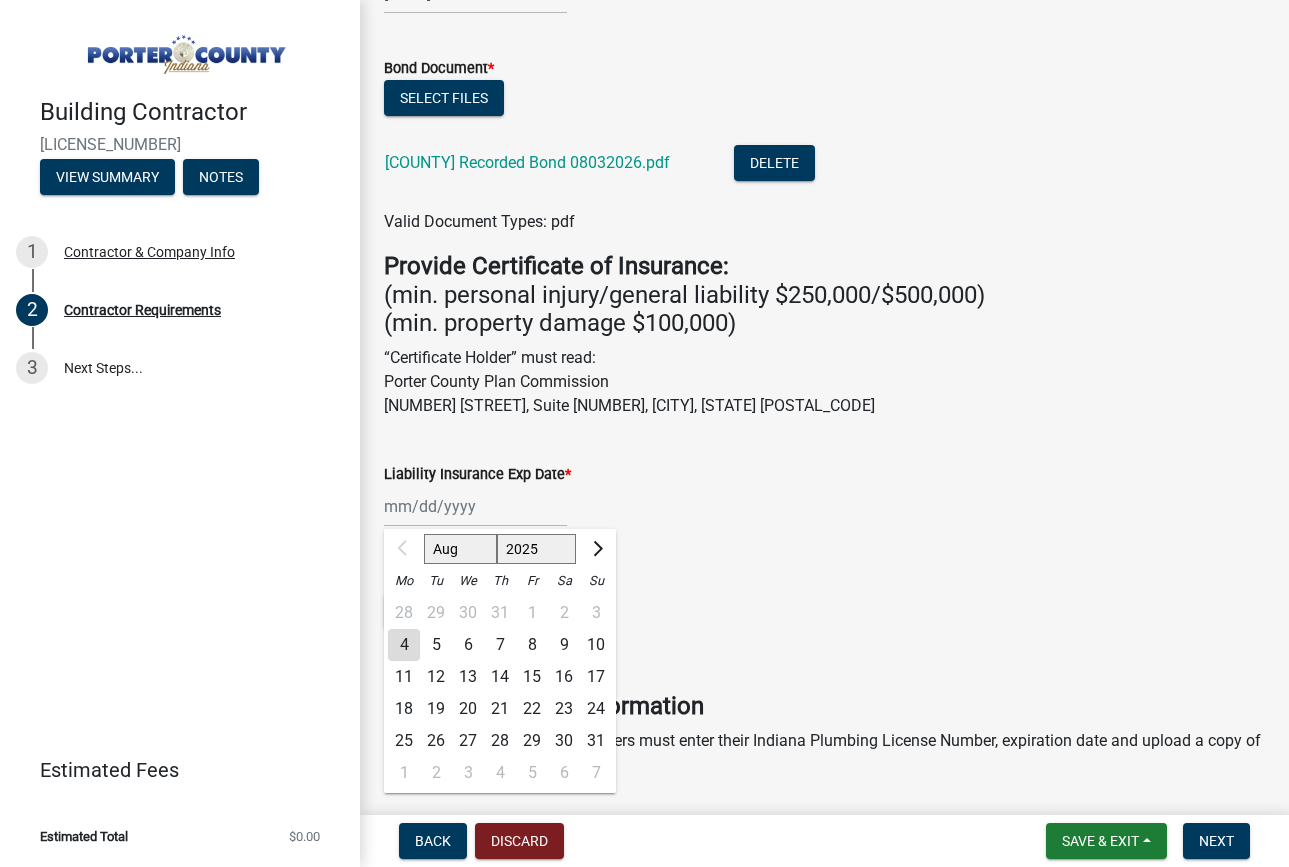 click on "Aug Sep Oct Nov Dec 2025 2026 2027 2028 2029 2030 2031 2032 2033 2034 2035 2036 2037 2038 2039 2040 2041 2042 2043 2044 2045 2046 2047 2048 2049 2050 2051 2052 2053 2054 2055 2056 2057 2058 2059 2060 2061 2062 2063 2064 2065 2066 2067 2068 2069 2070 2071 2072 2073 2074 2075 2076 2077 2078 2079 2080 2081 2082 2083 2084 2085 2086 2087 2088 2089 2090 2091 2092 2093 2094 2095 2096 2097 2098 2099 2100 2101 2102 2103 2104 2105 2106 2107 2108 2109 2110 2111 2112 2113 2114 2115 2116 2117 2118 2119 2120 2121 2122 2123 2124 2125 2126 2127 2128 2129 2130 2131 2132 2133 2134 2135 2136 2137 2138 2139 2140 2141 2142 2143 2144 2145 2146 2147 2148 2149 2150 2151 2152 2153 2154 2155 2156 2157 2158 2159 2160 2161 2162 2163 2164 2165 2166 2167 2168 2169 2170 2171 2172 2173 2174 2175 2176 2177 2178 2179 2180 2181 2182 2183 2184 2185 2186 2187 2188 2189 2190 2191 2192 2193 2194 2195 2196 2197 2198 2199 2200 2201 2202 2203 2204 2205 2206 2207 2208 2209 2210 2211 2212 2213 2214 2215 2216 2217 2218 2219 2220 2221 2222 2223 2224 2225" 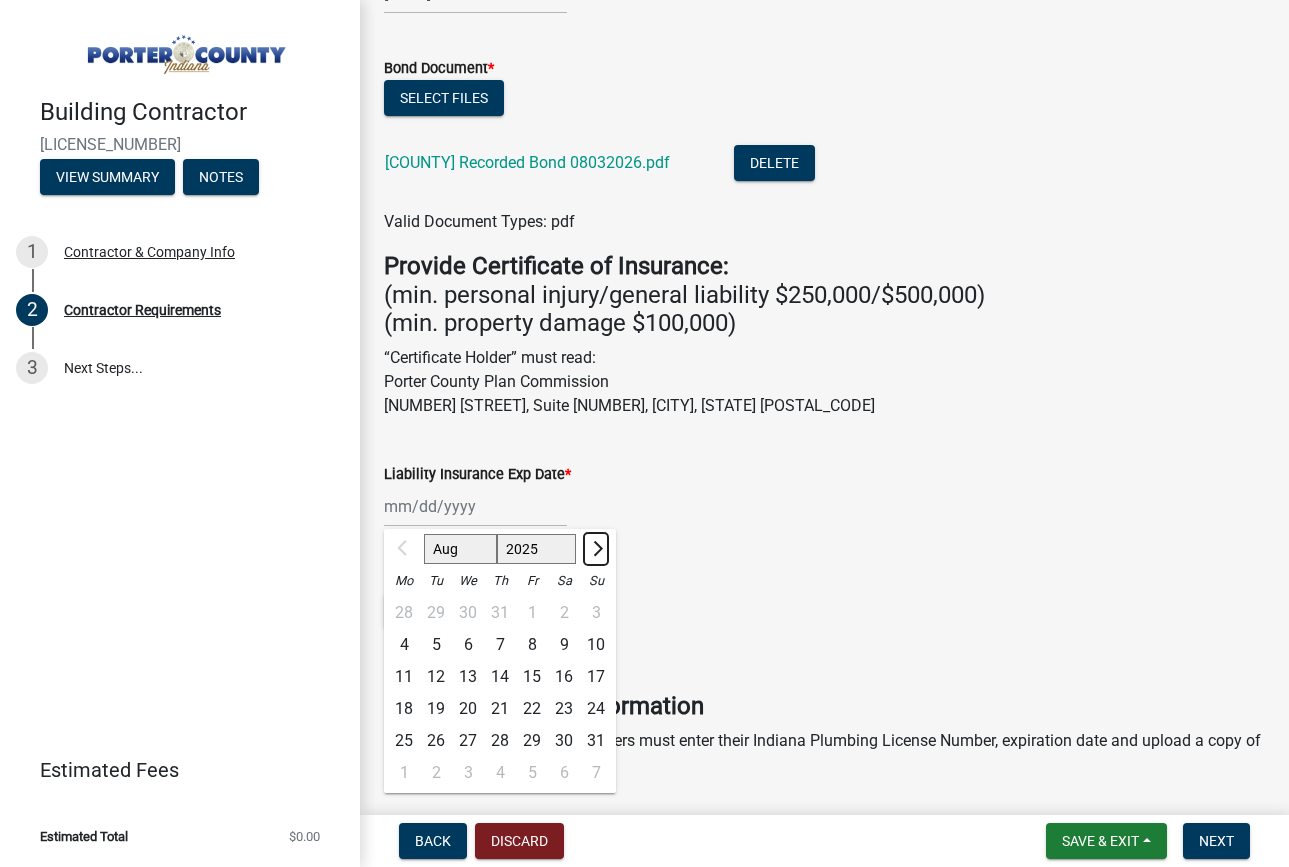 click 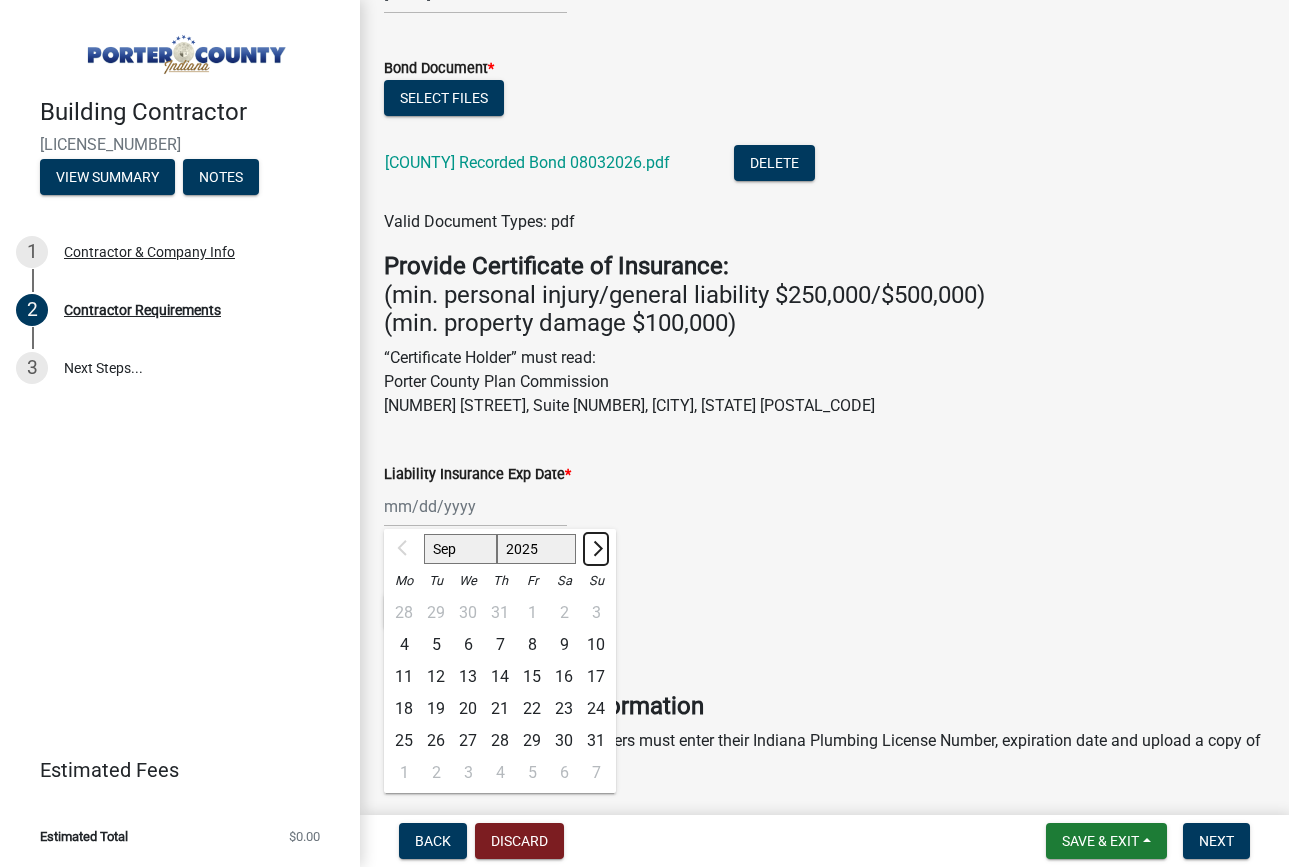 click 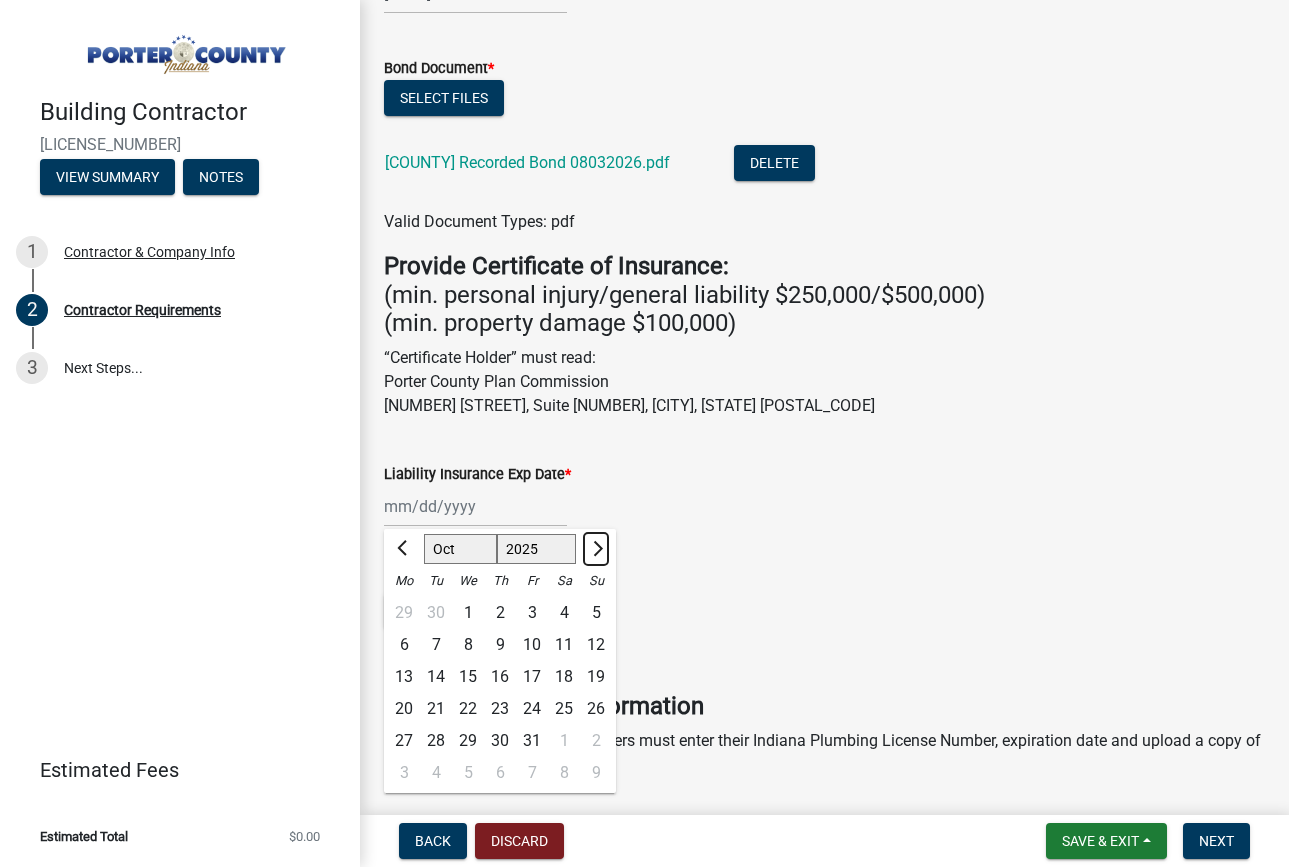 click 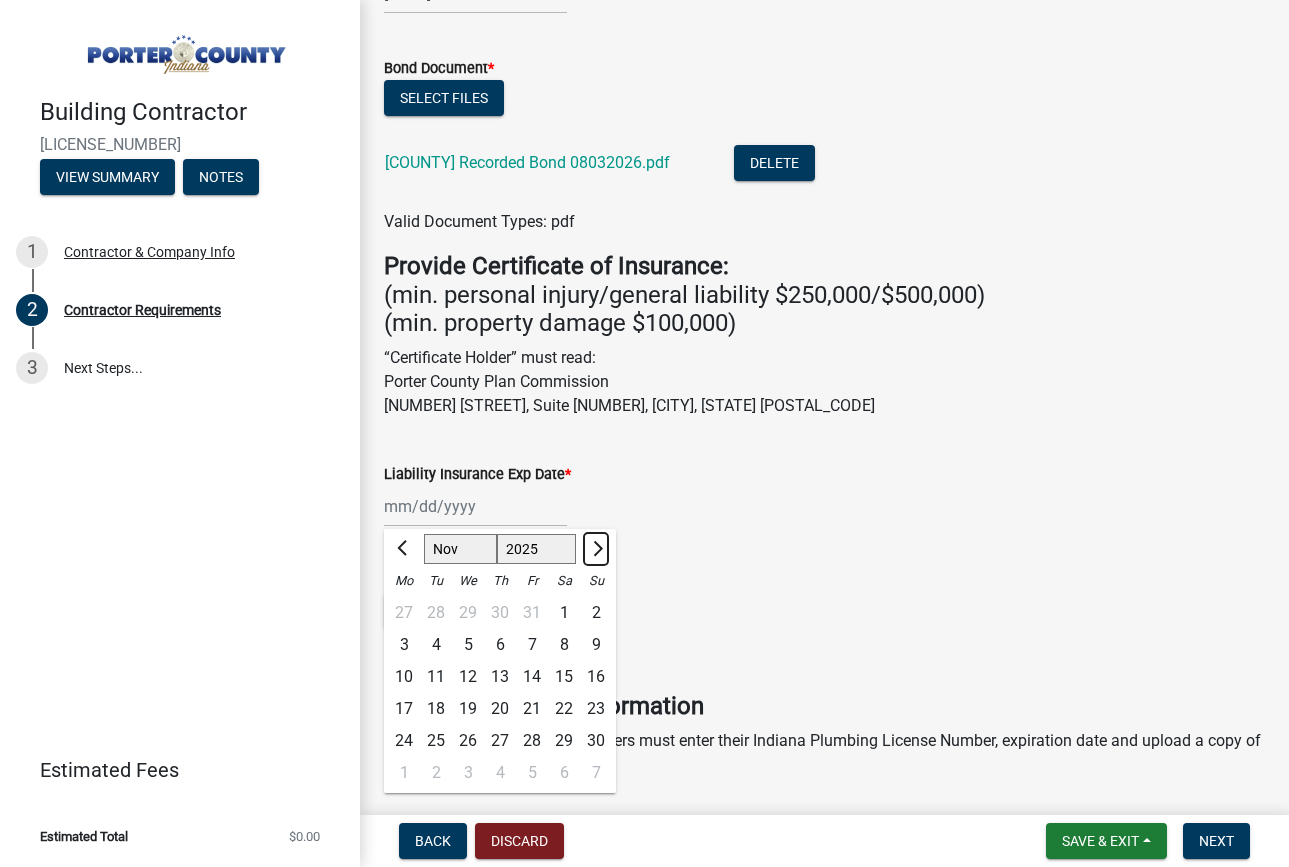 click 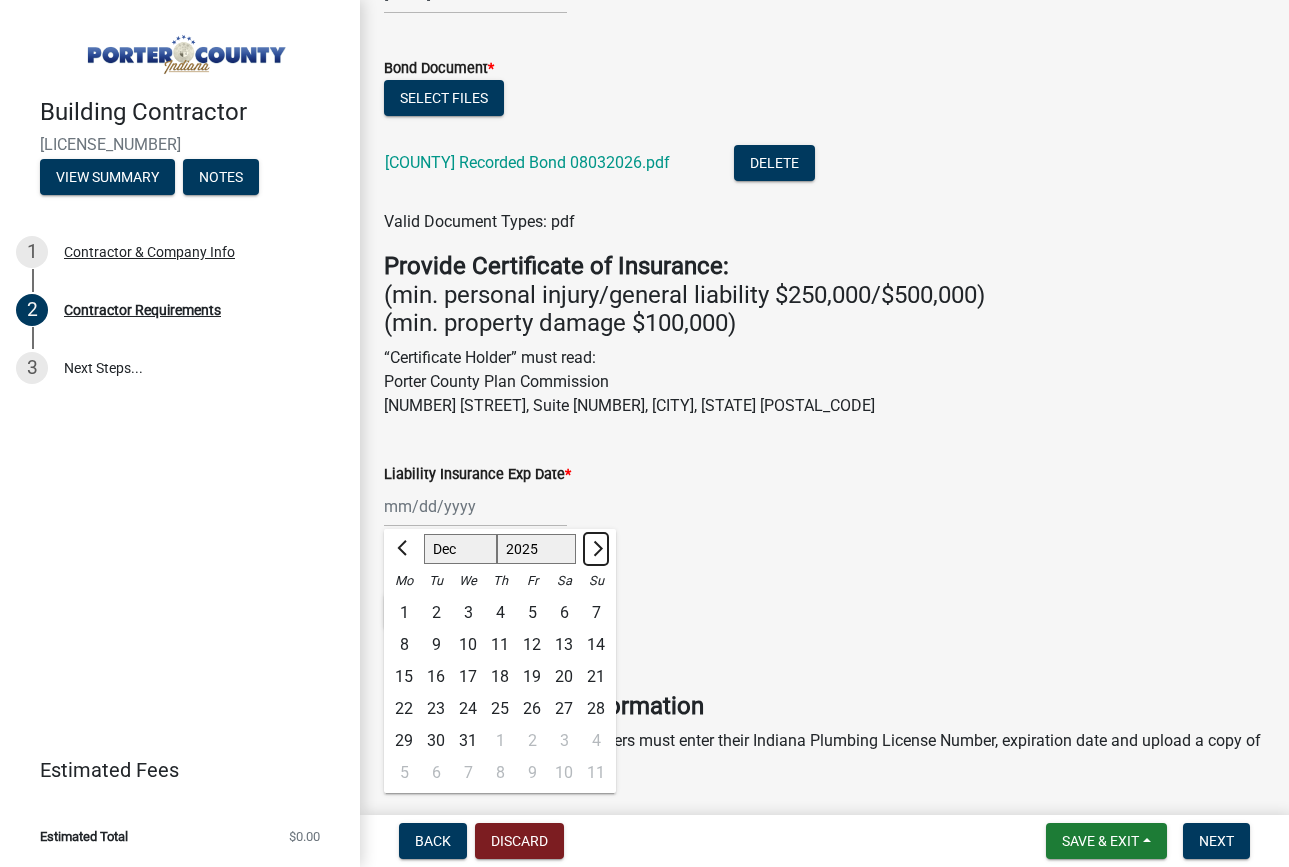 click 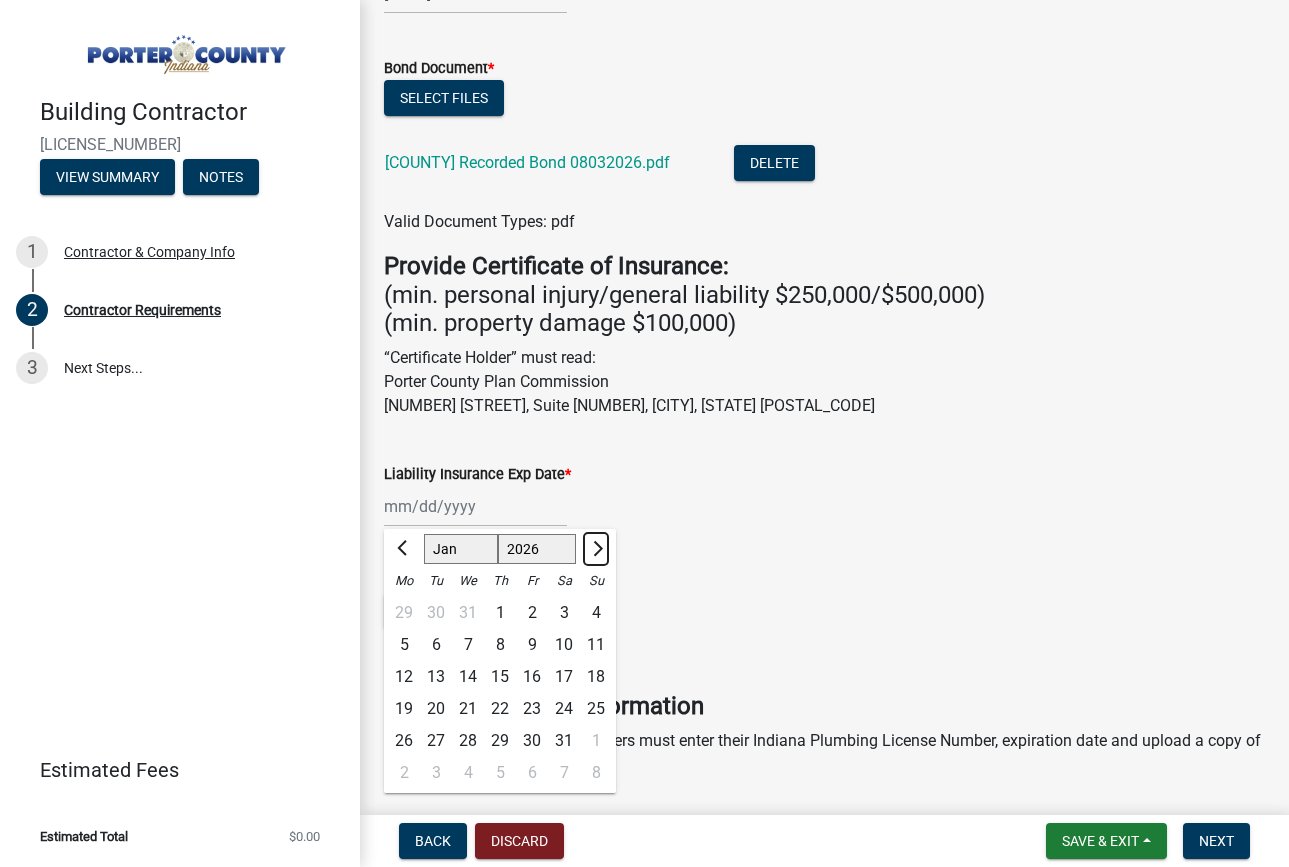 click 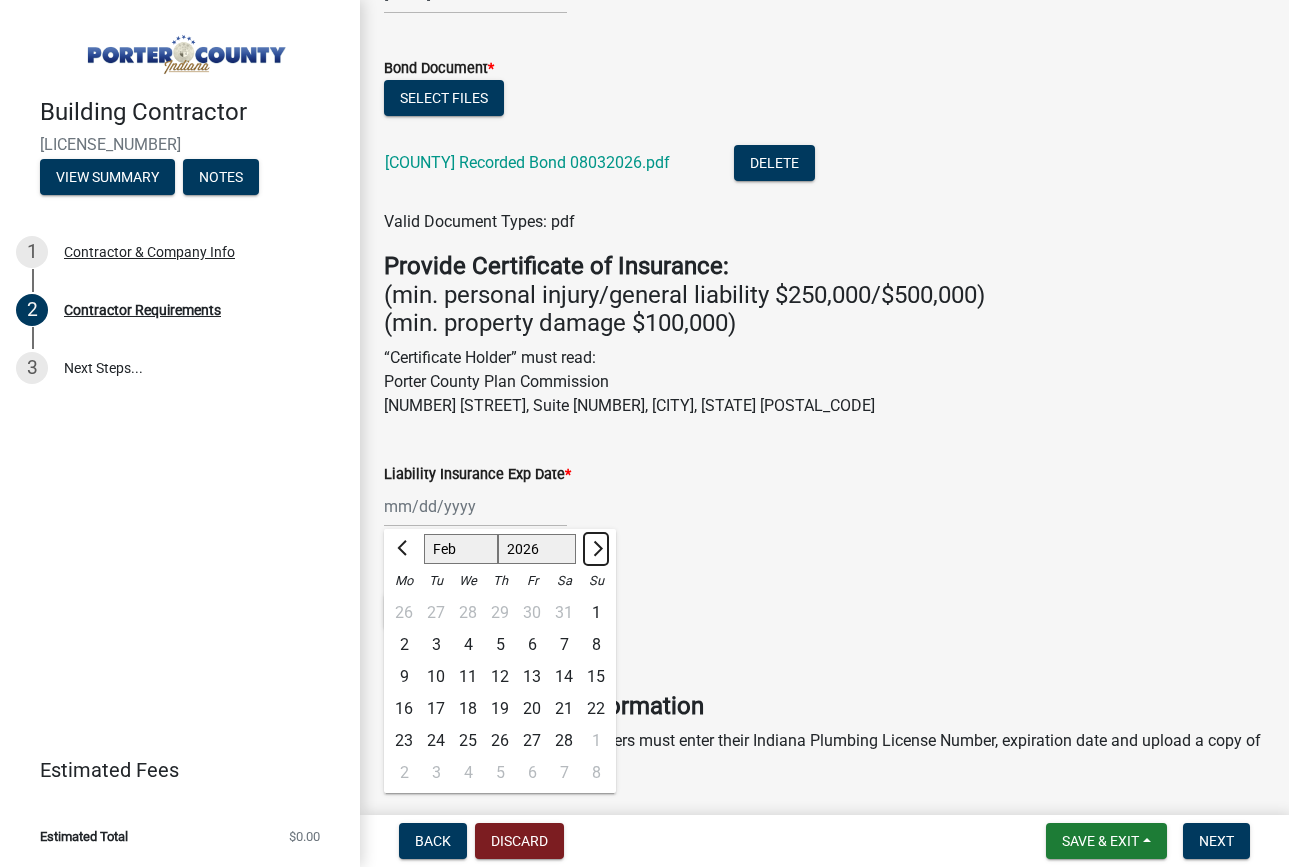 click 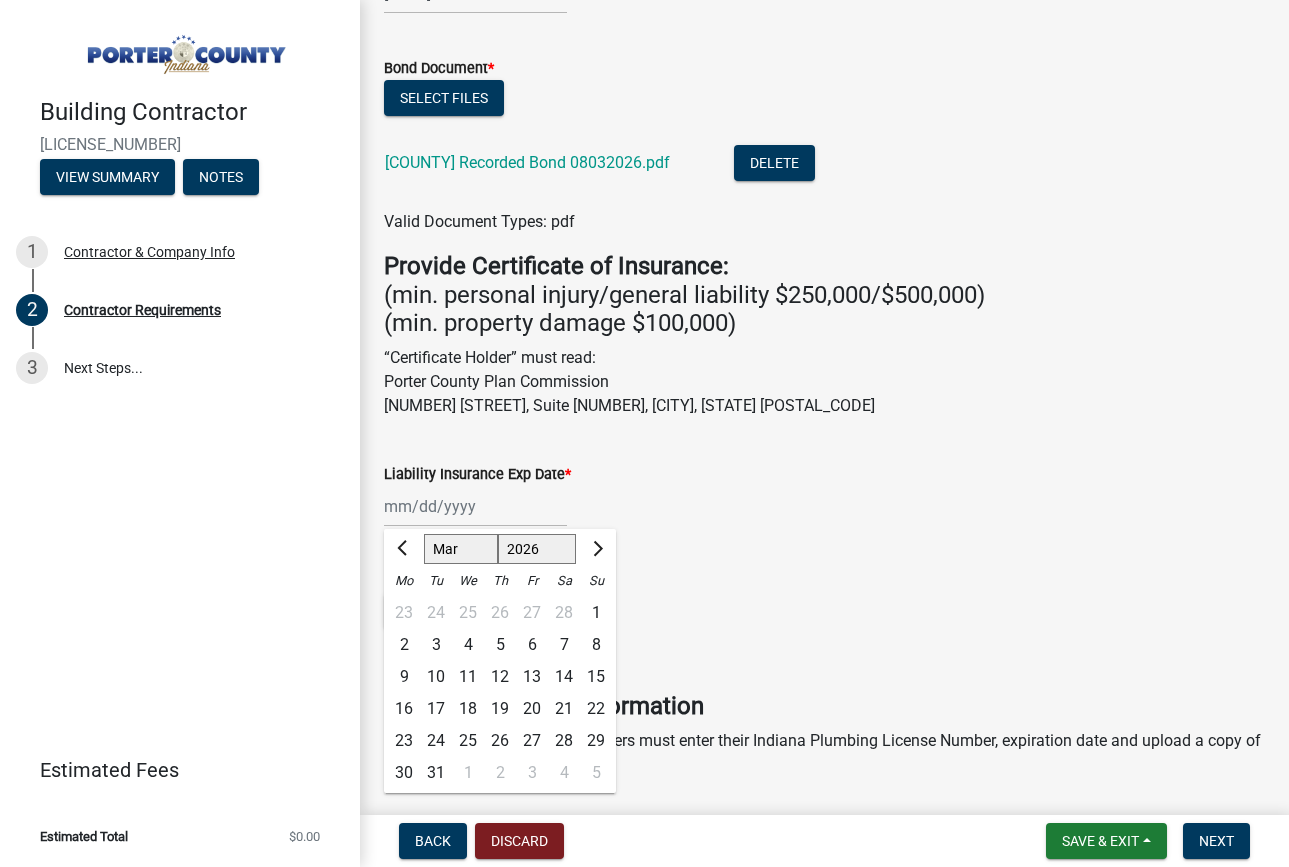 click on "1" 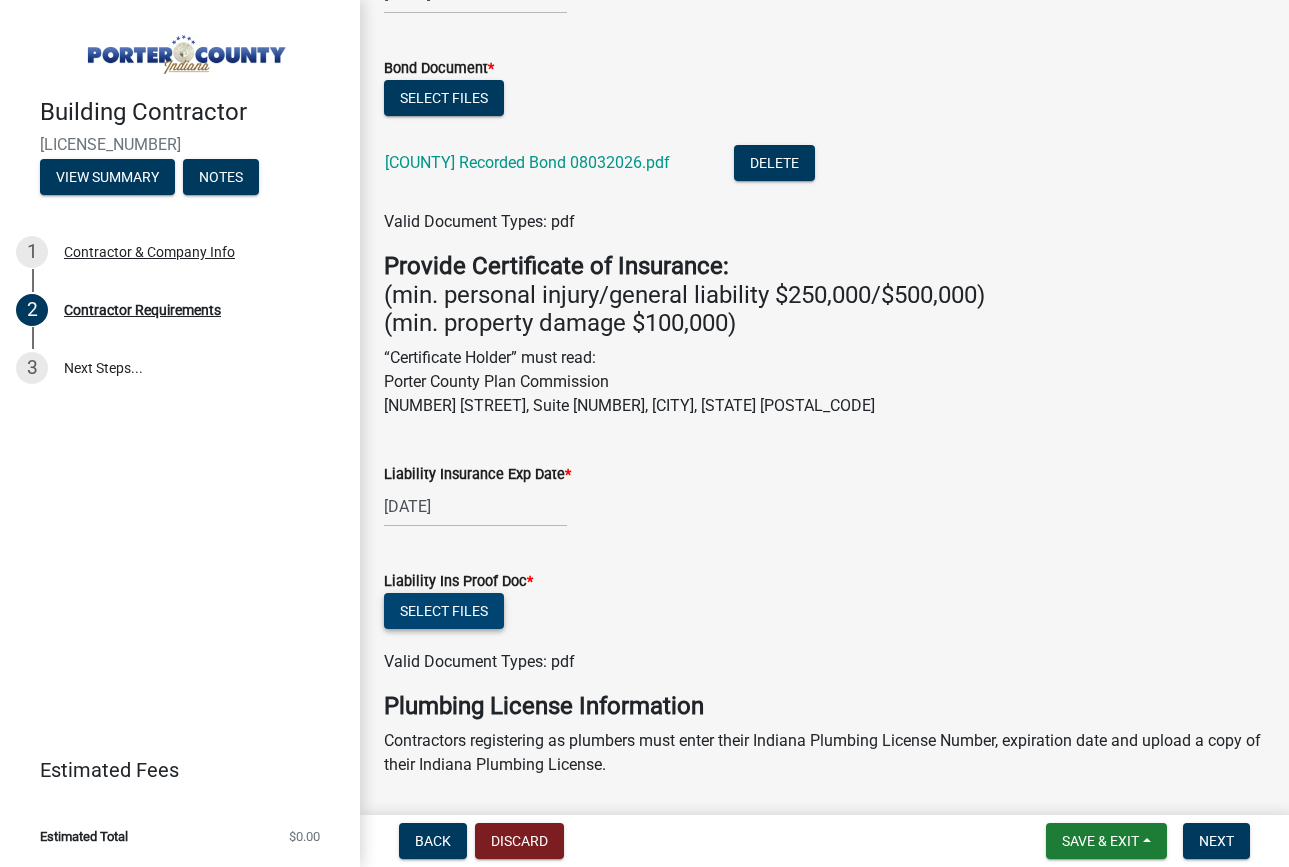 click on "Select files" 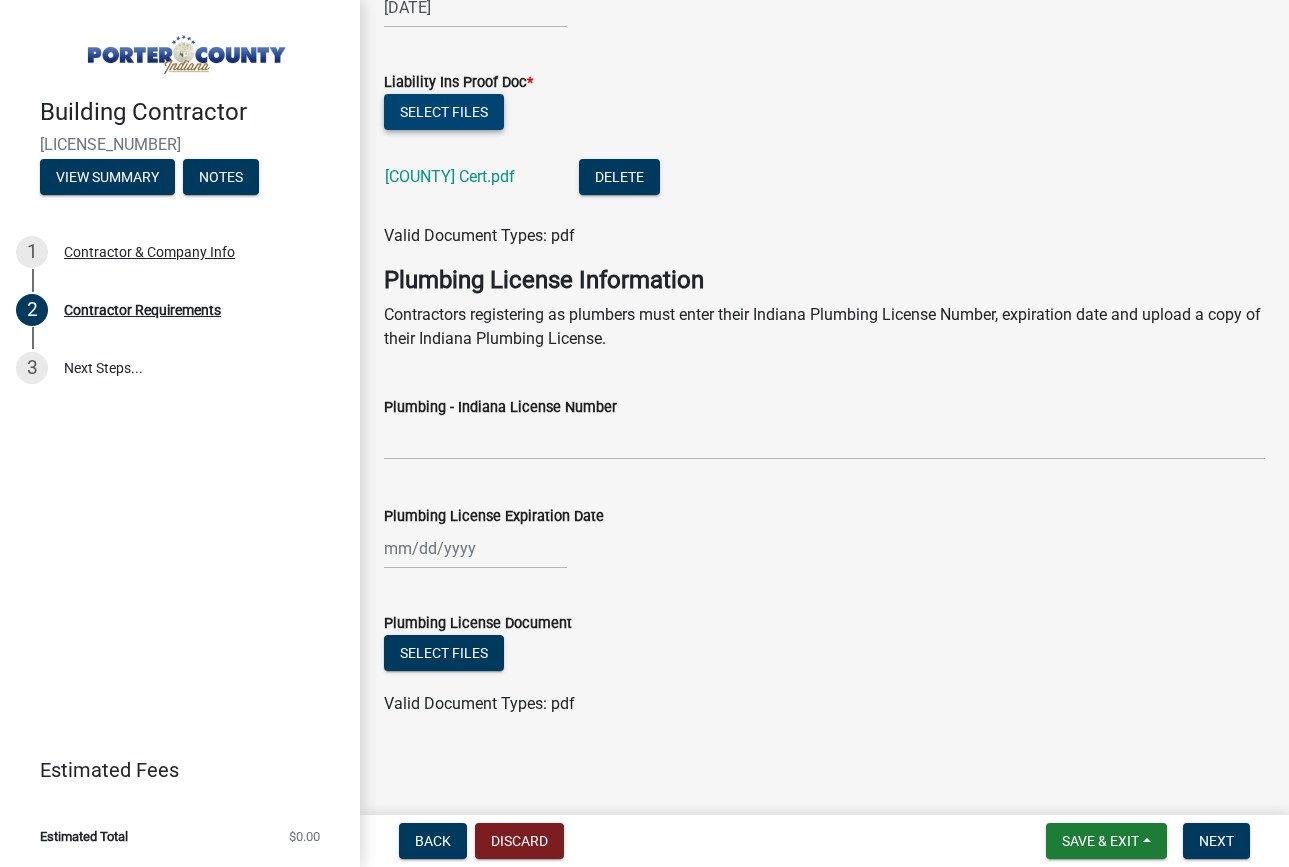 scroll, scrollTop: 1004, scrollLeft: 0, axis: vertical 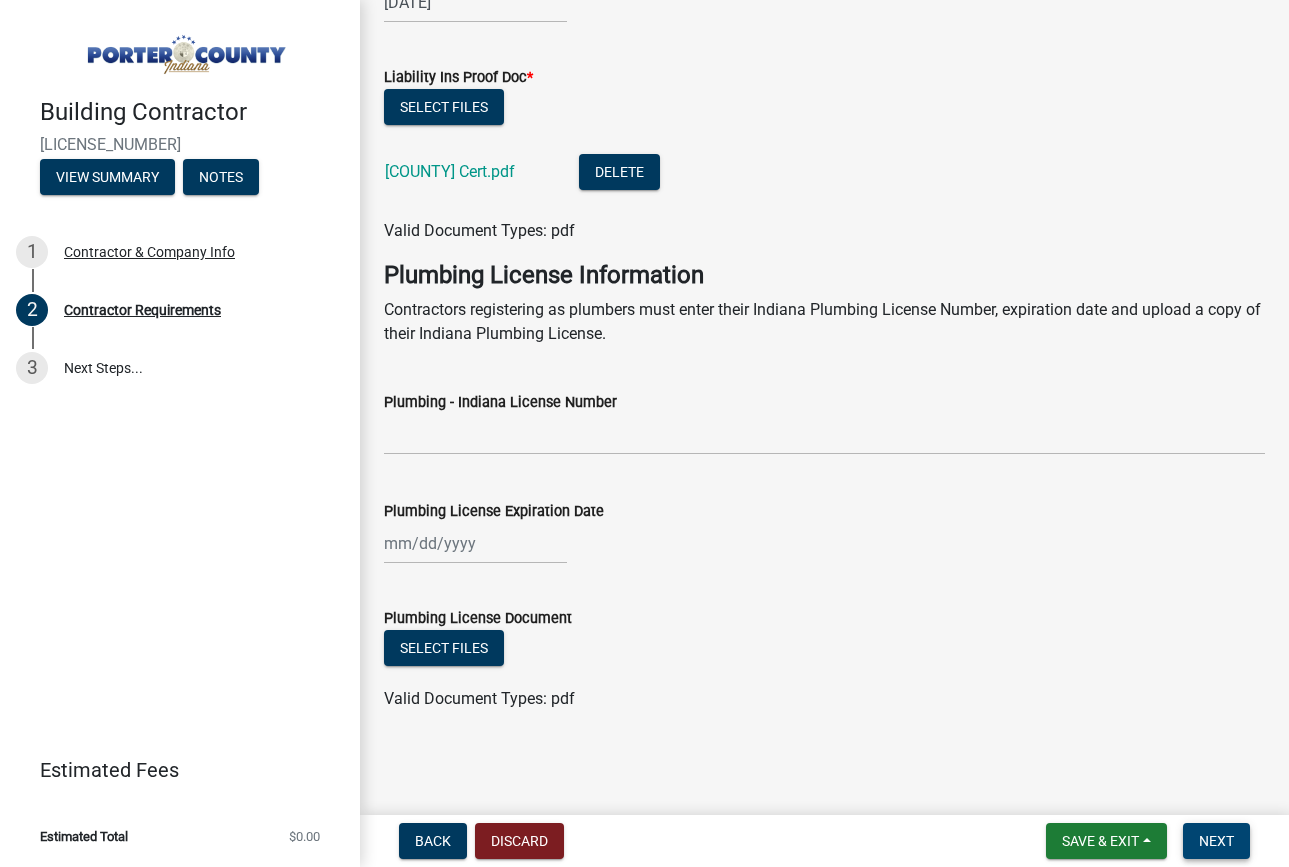 click on "Next" at bounding box center [1216, 841] 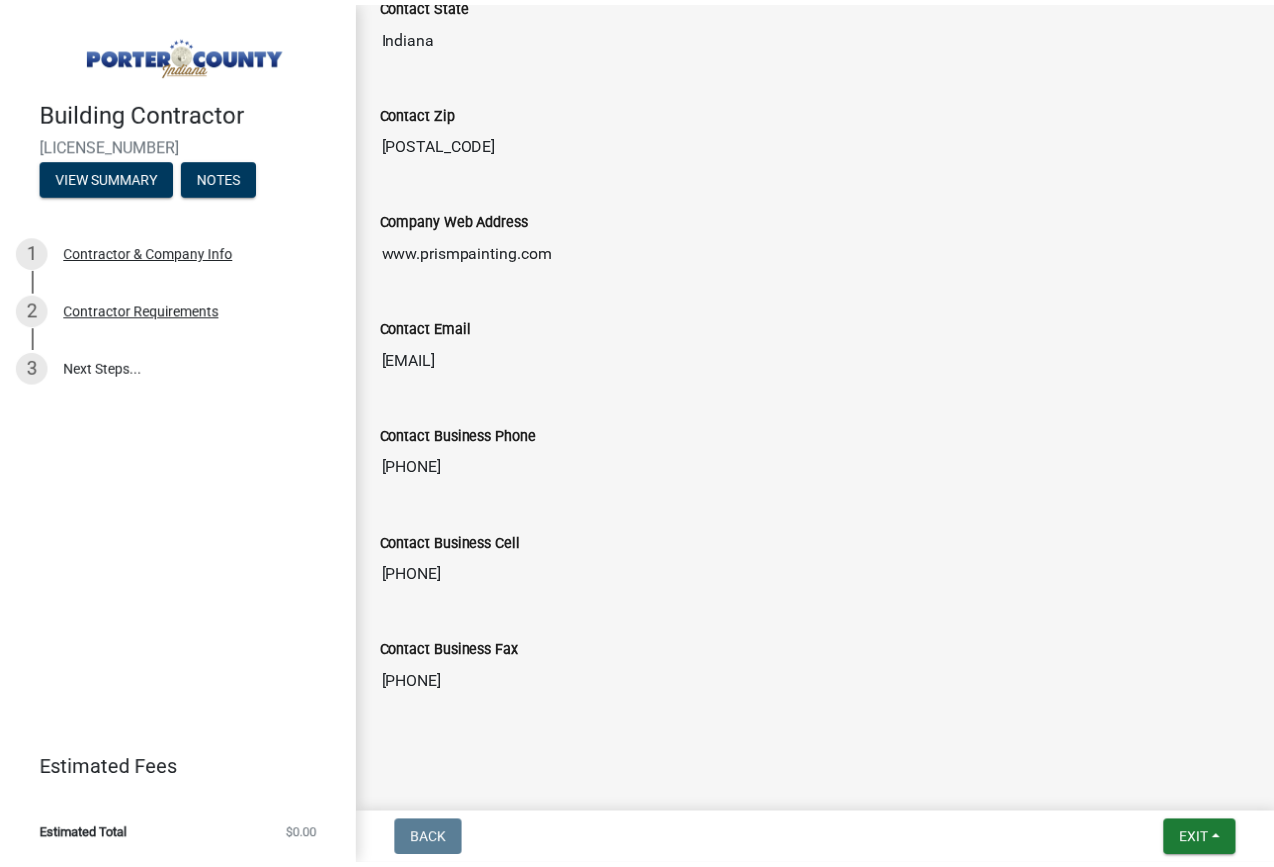 scroll, scrollTop: 1046, scrollLeft: 0, axis: vertical 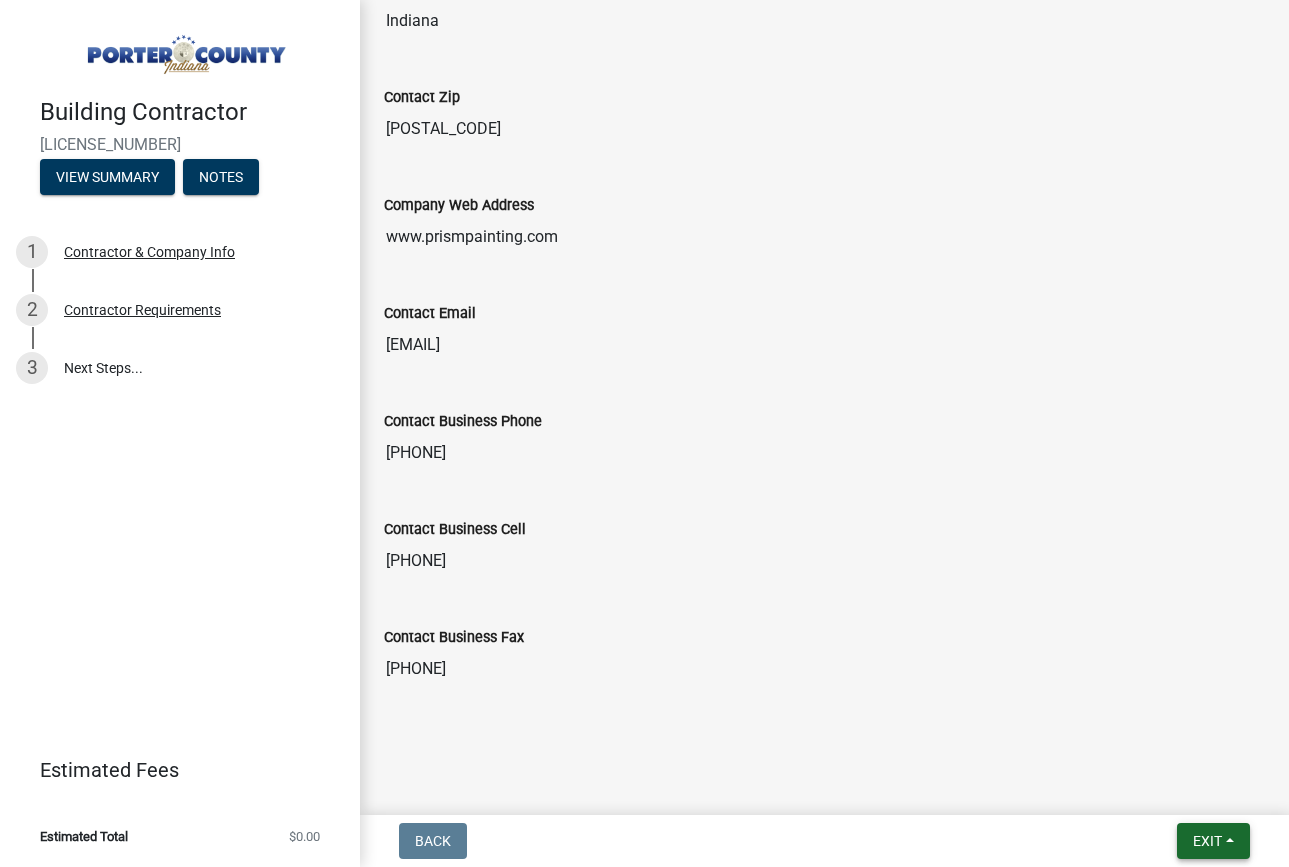 click on "Exit" at bounding box center [1207, 841] 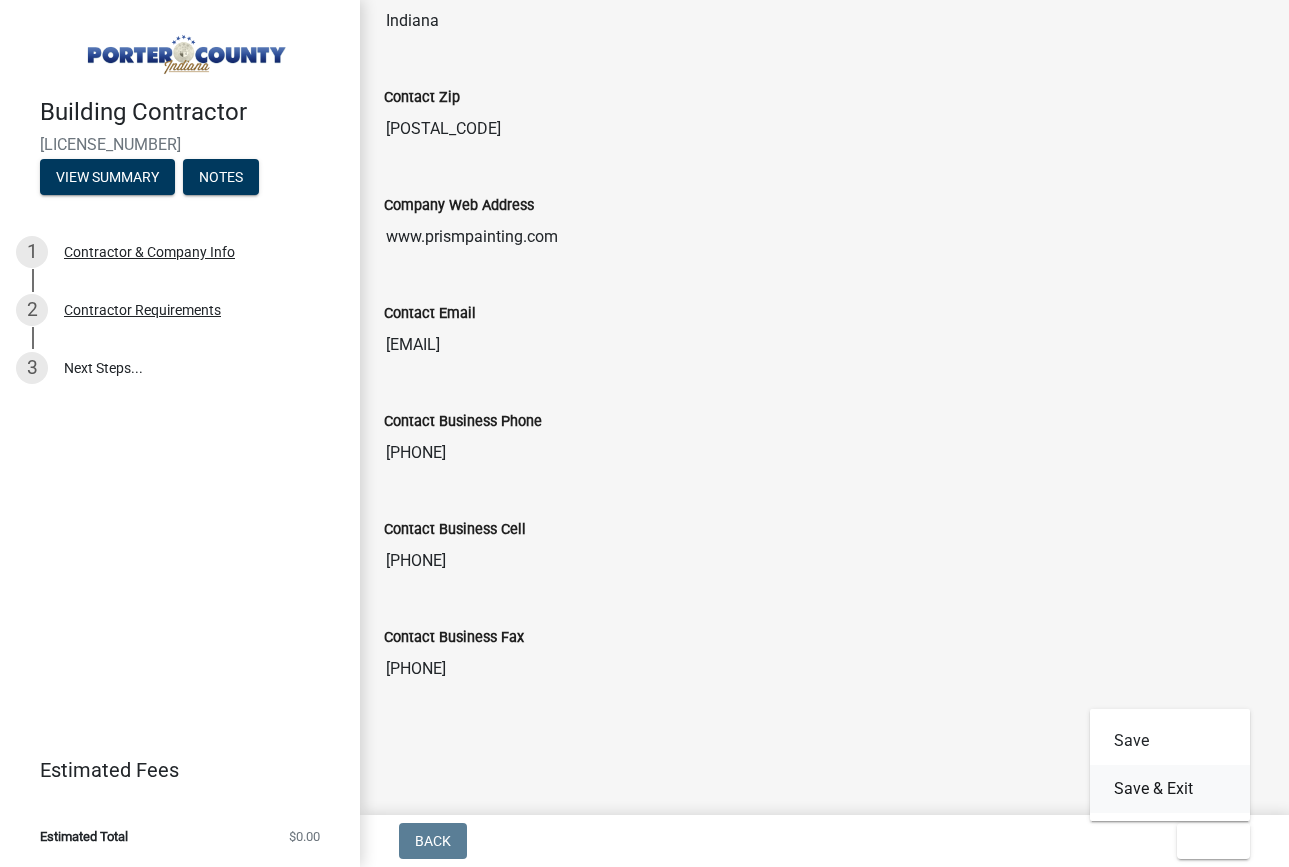 click on "Save & Exit" at bounding box center (1170, 789) 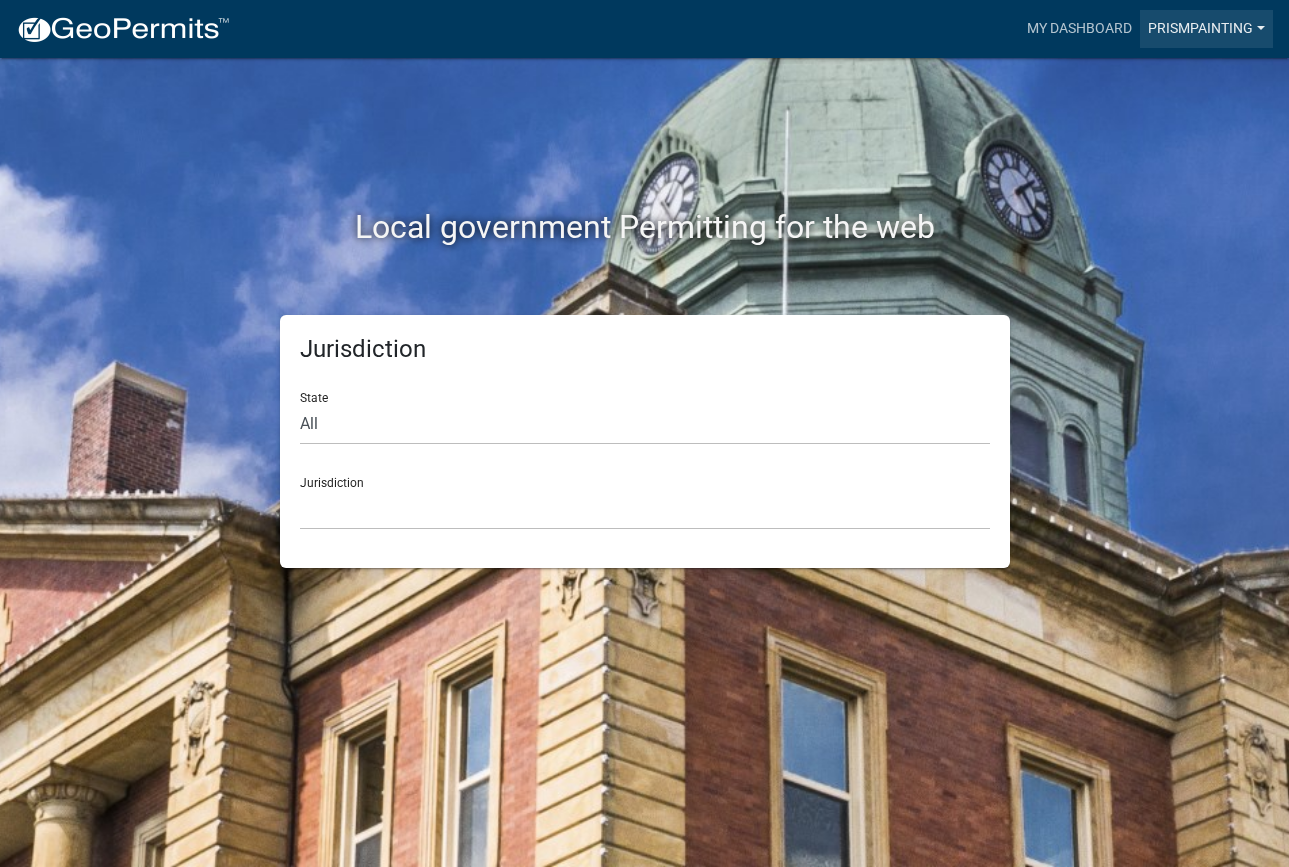 click on "PrismPainting" at bounding box center [1206, 29] 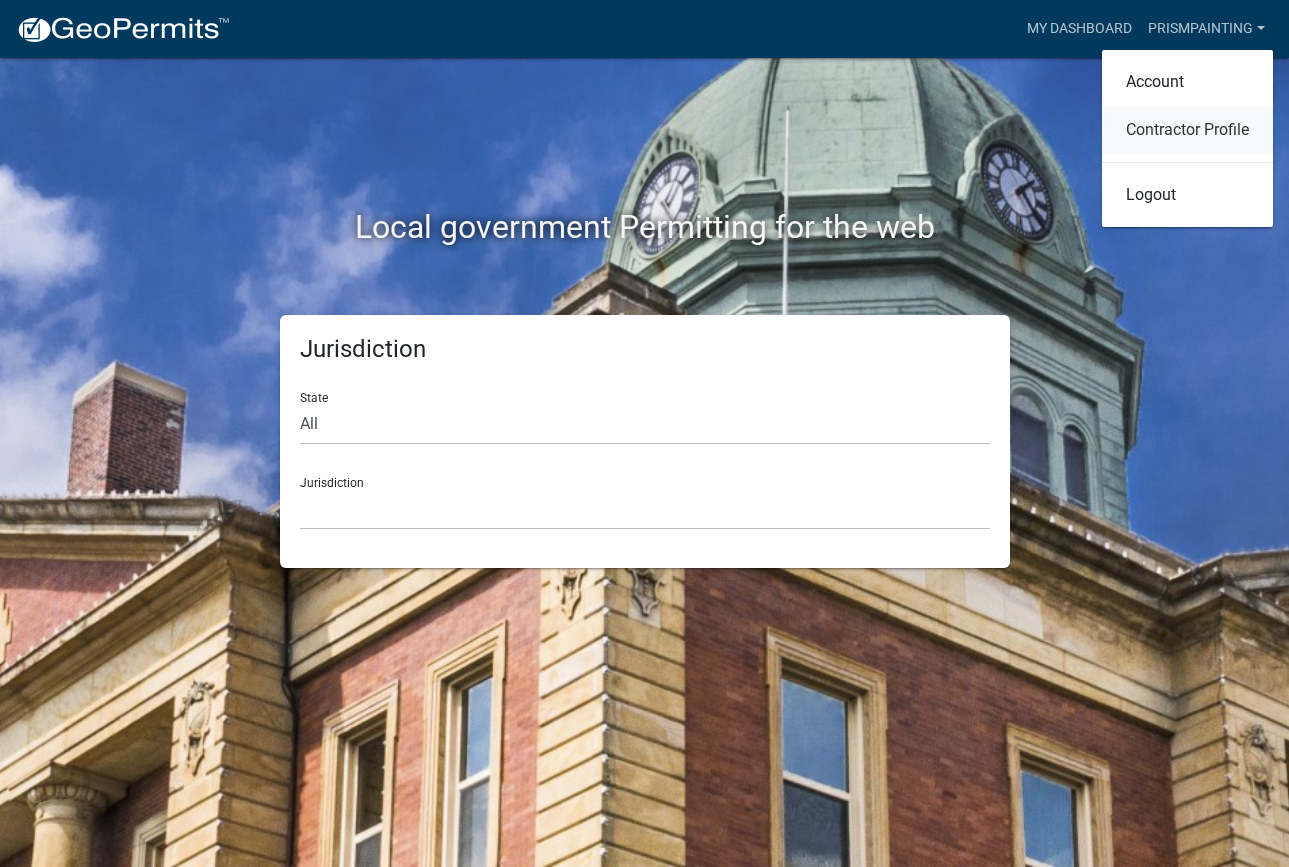 click on "Contractor Profile" at bounding box center [1187, 130] 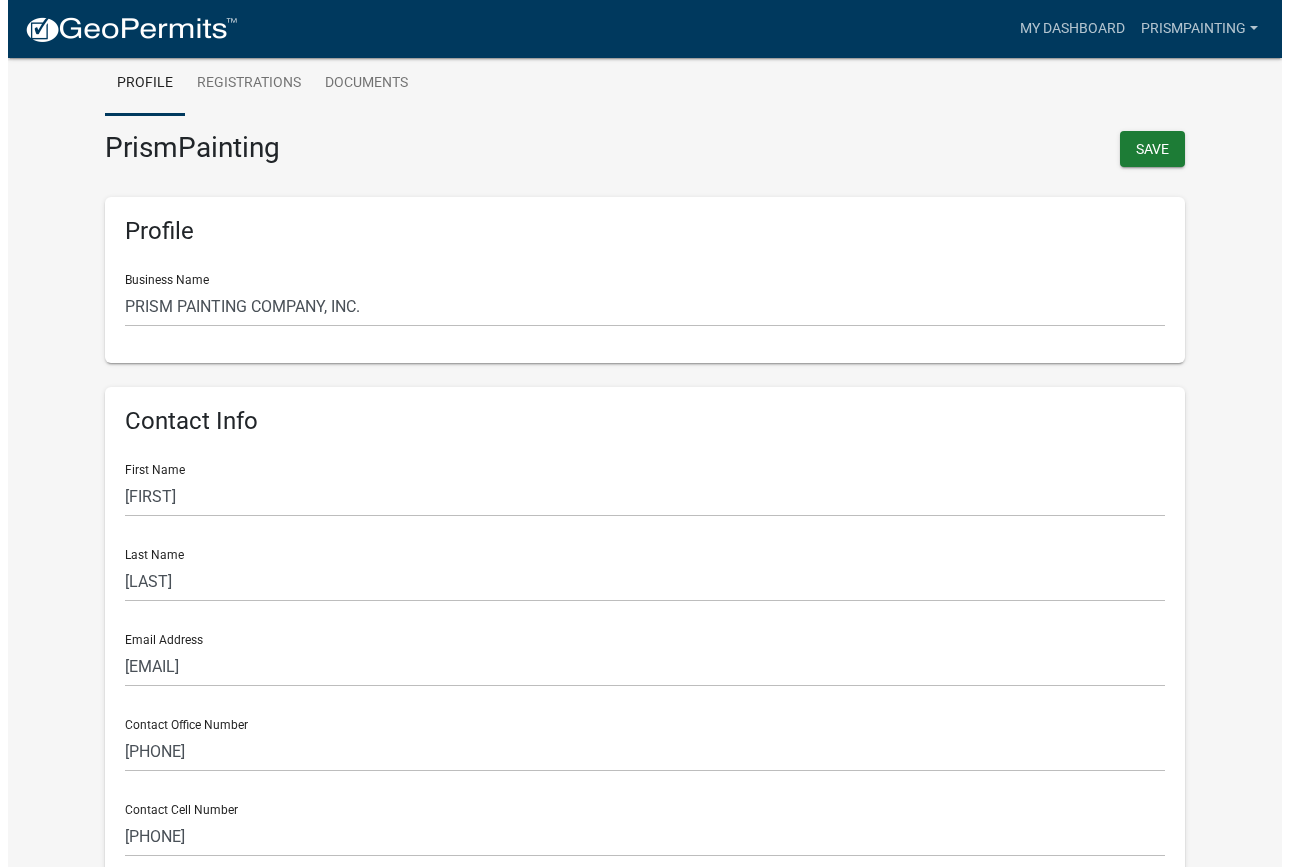 scroll, scrollTop: 0, scrollLeft: 0, axis: both 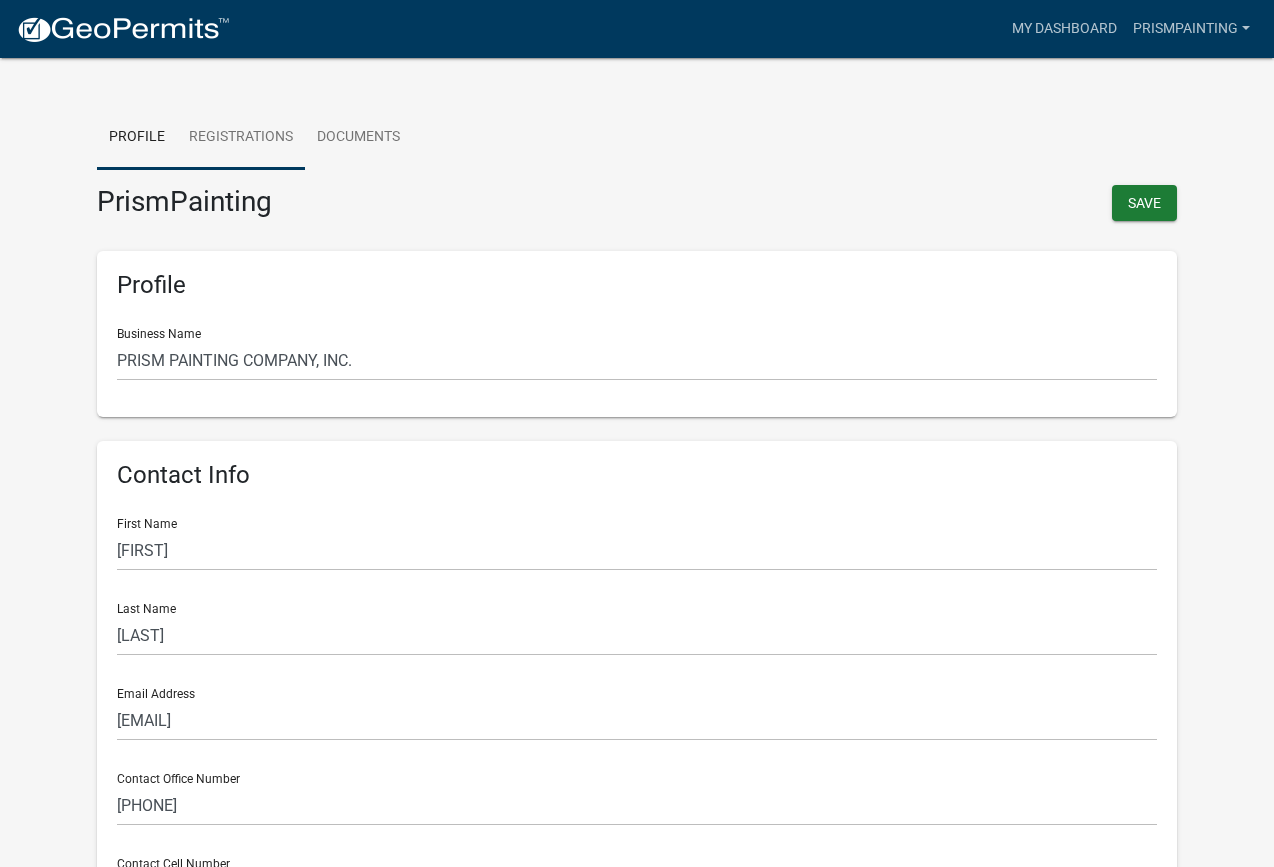 click on "Registrations" at bounding box center [241, 138] 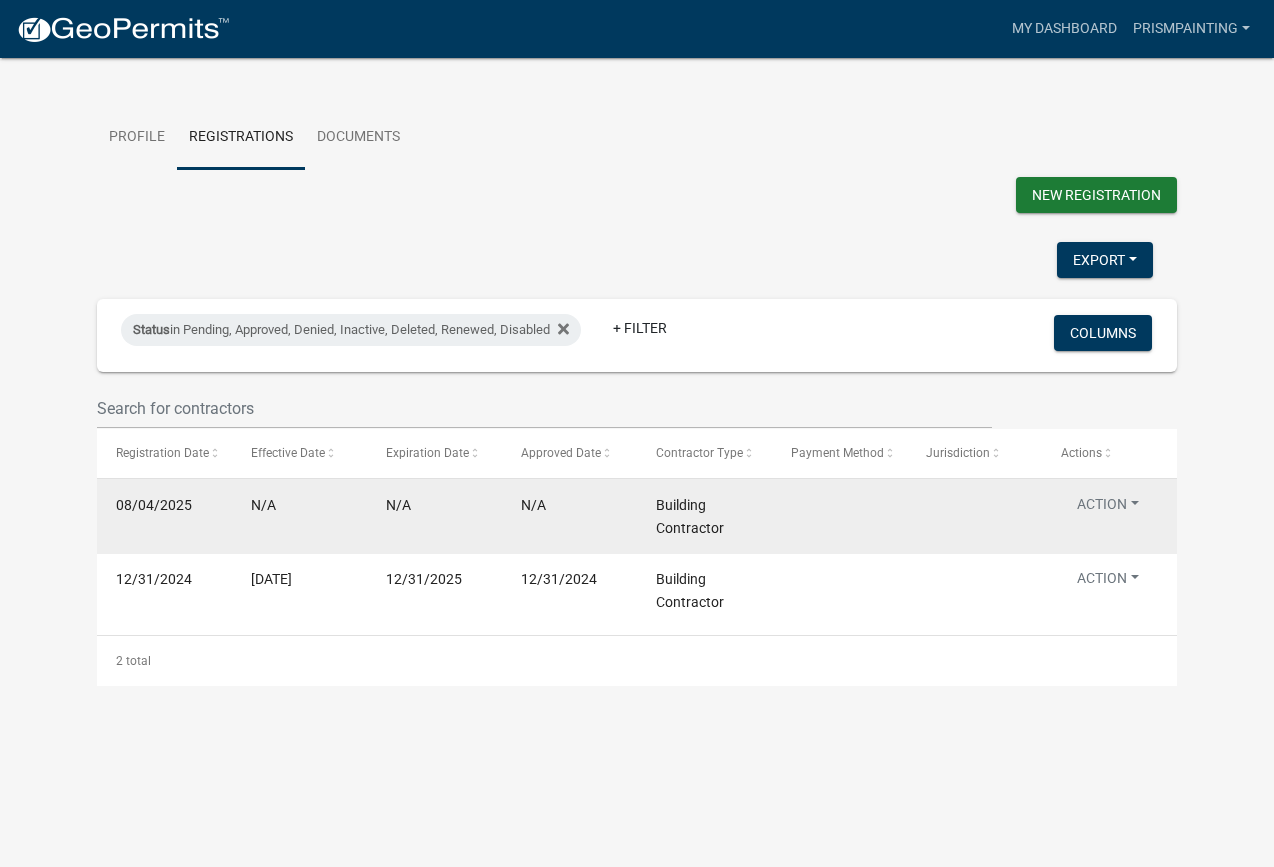 click on "Action" at bounding box center [1108, 508] 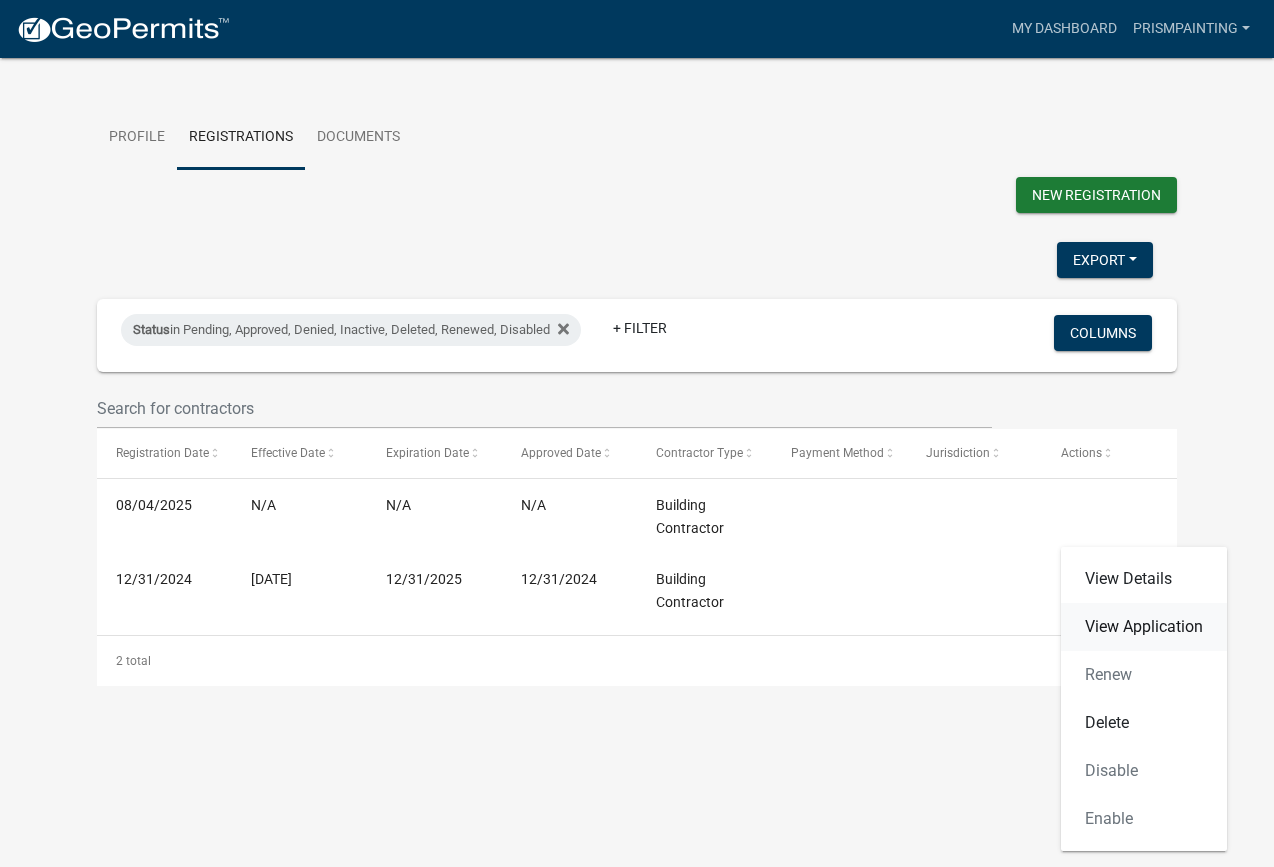 click on "View Application" at bounding box center (1144, 627) 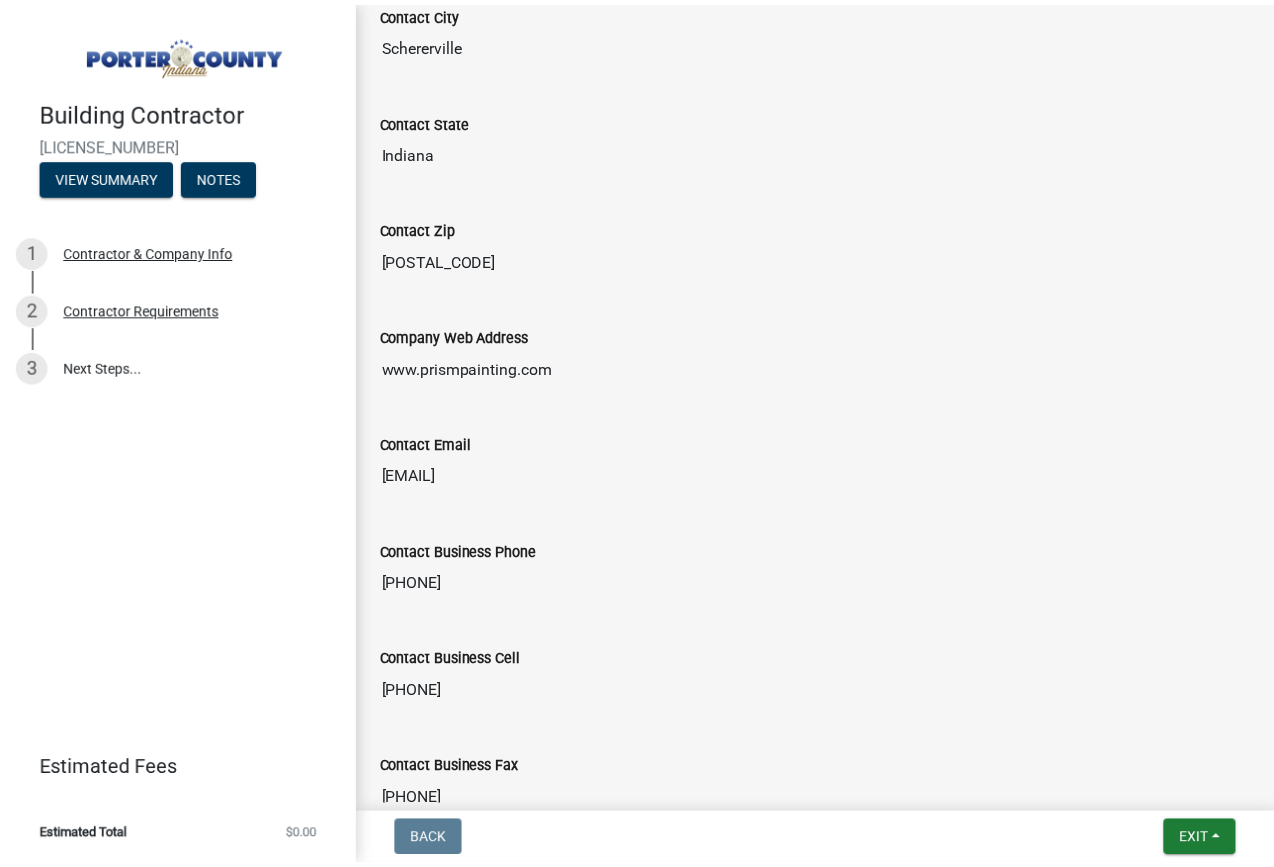 scroll, scrollTop: 1046, scrollLeft: 0, axis: vertical 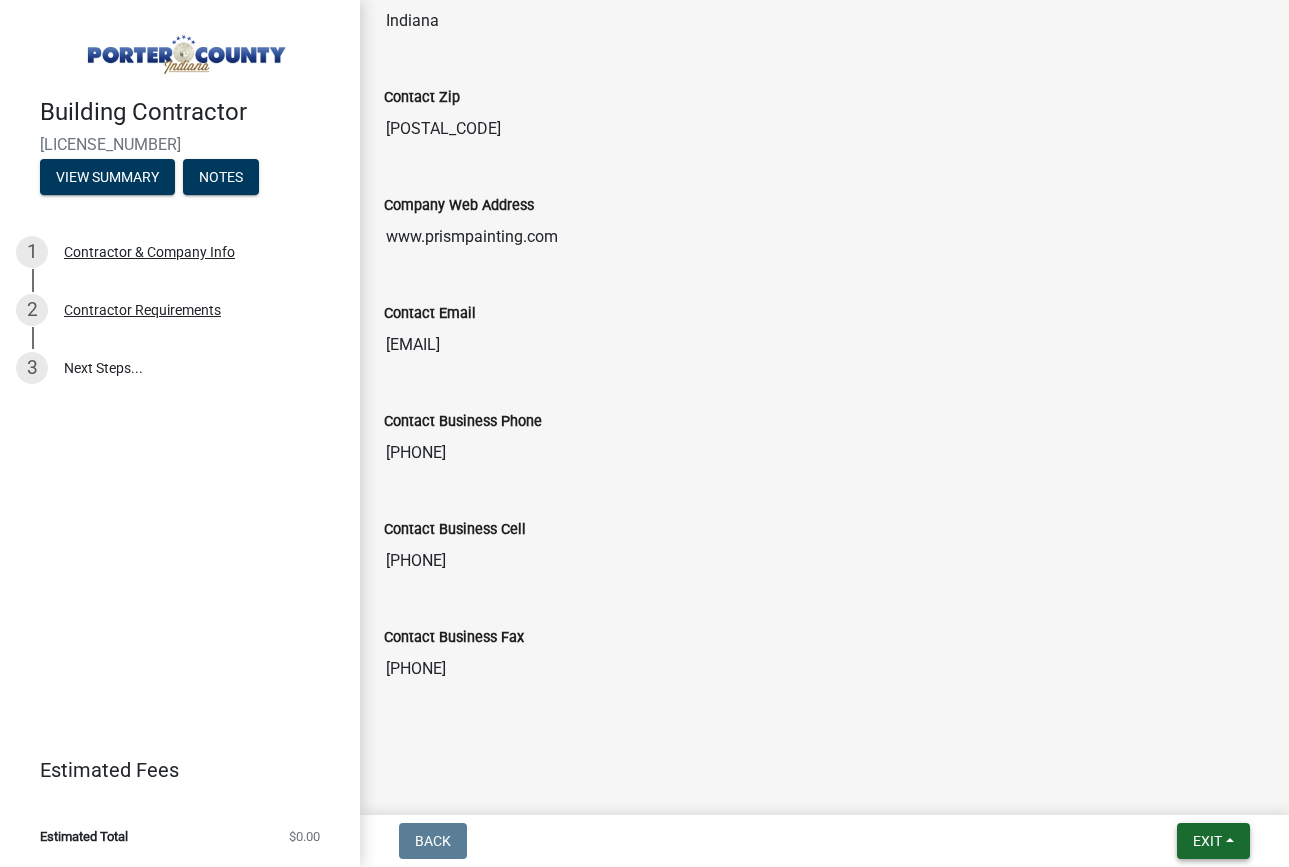 click on "Exit" at bounding box center [1207, 841] 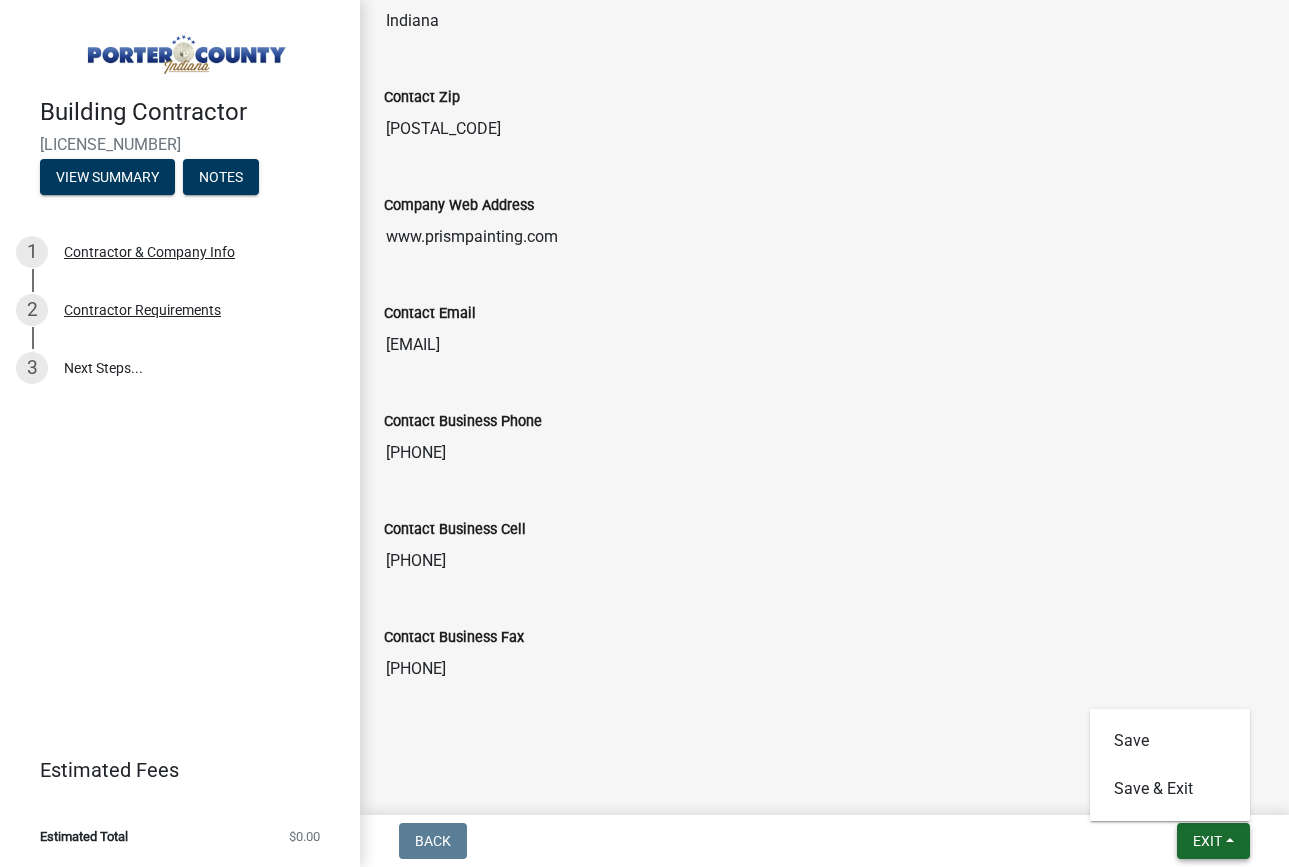 click on "Exit" at bounding box center (1207, 841) 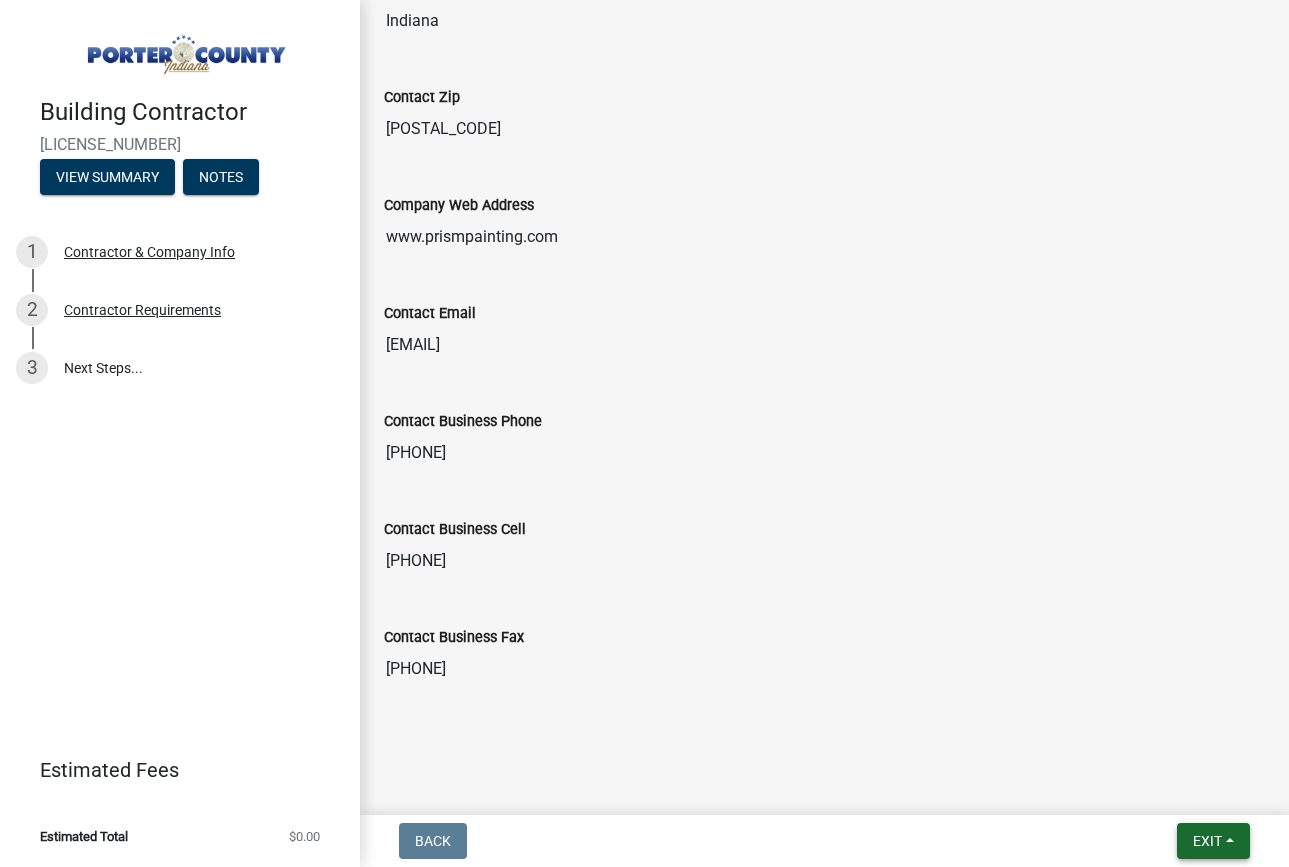 click on "Exit" at bounding box center (1207, 841) 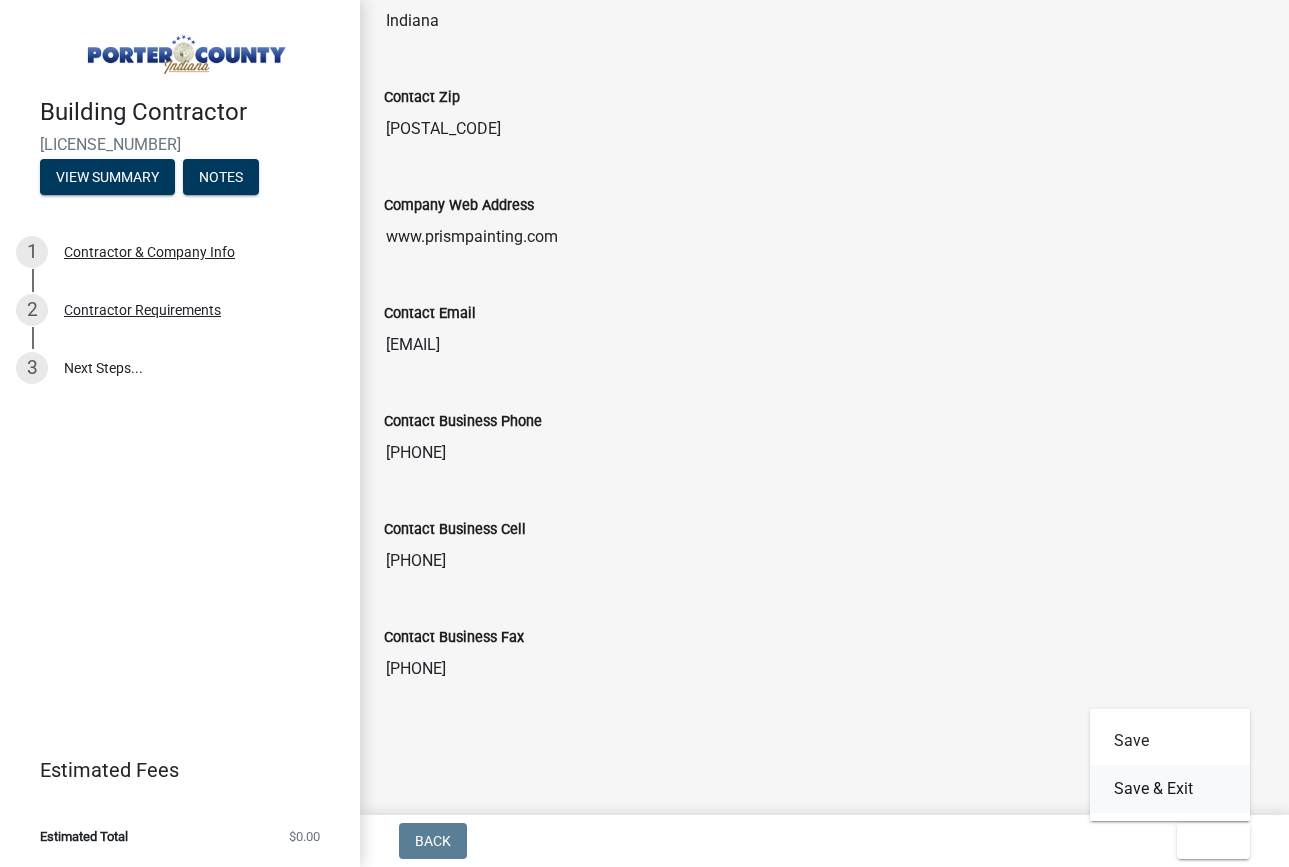 click on "Save & Exit" at bounding box center (1170, 789) 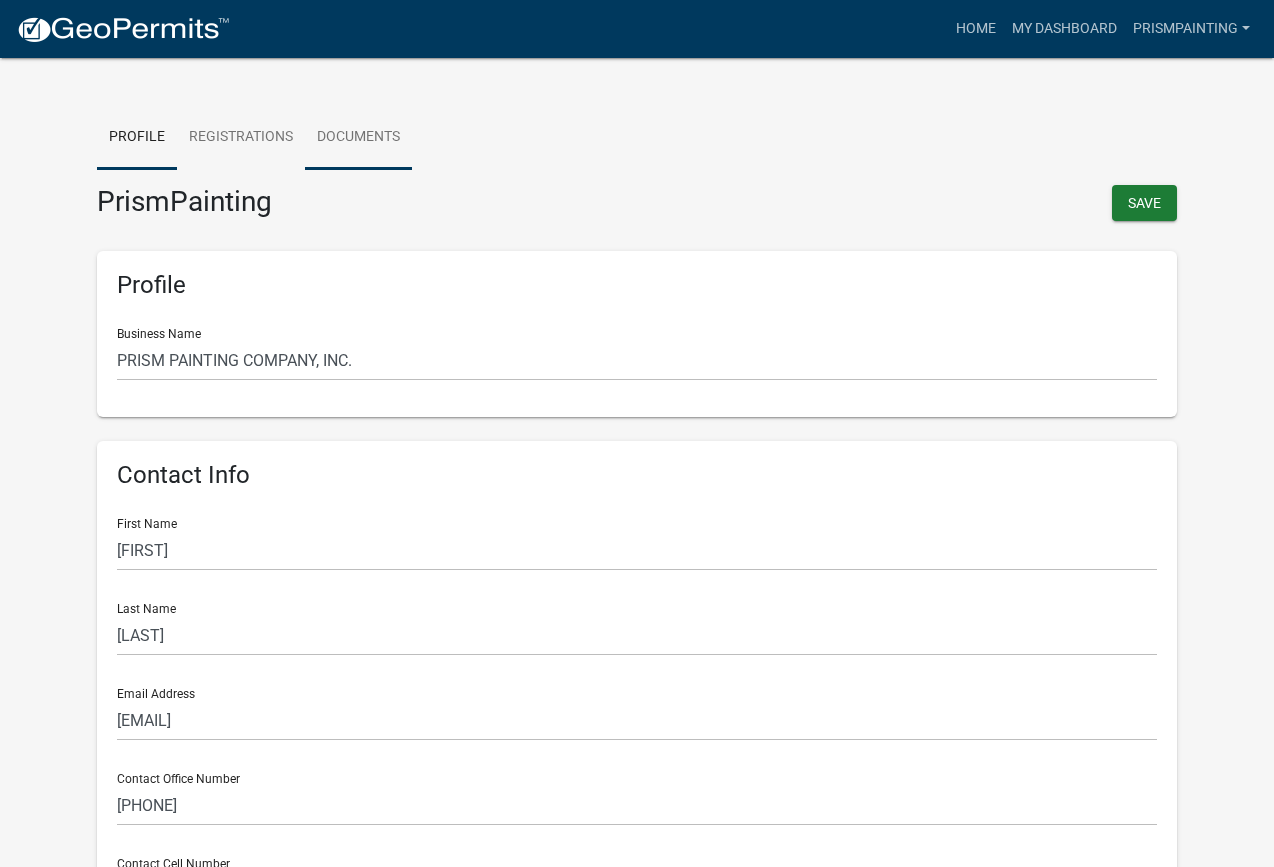 click on "Documents" at bounding box center (358, 138) 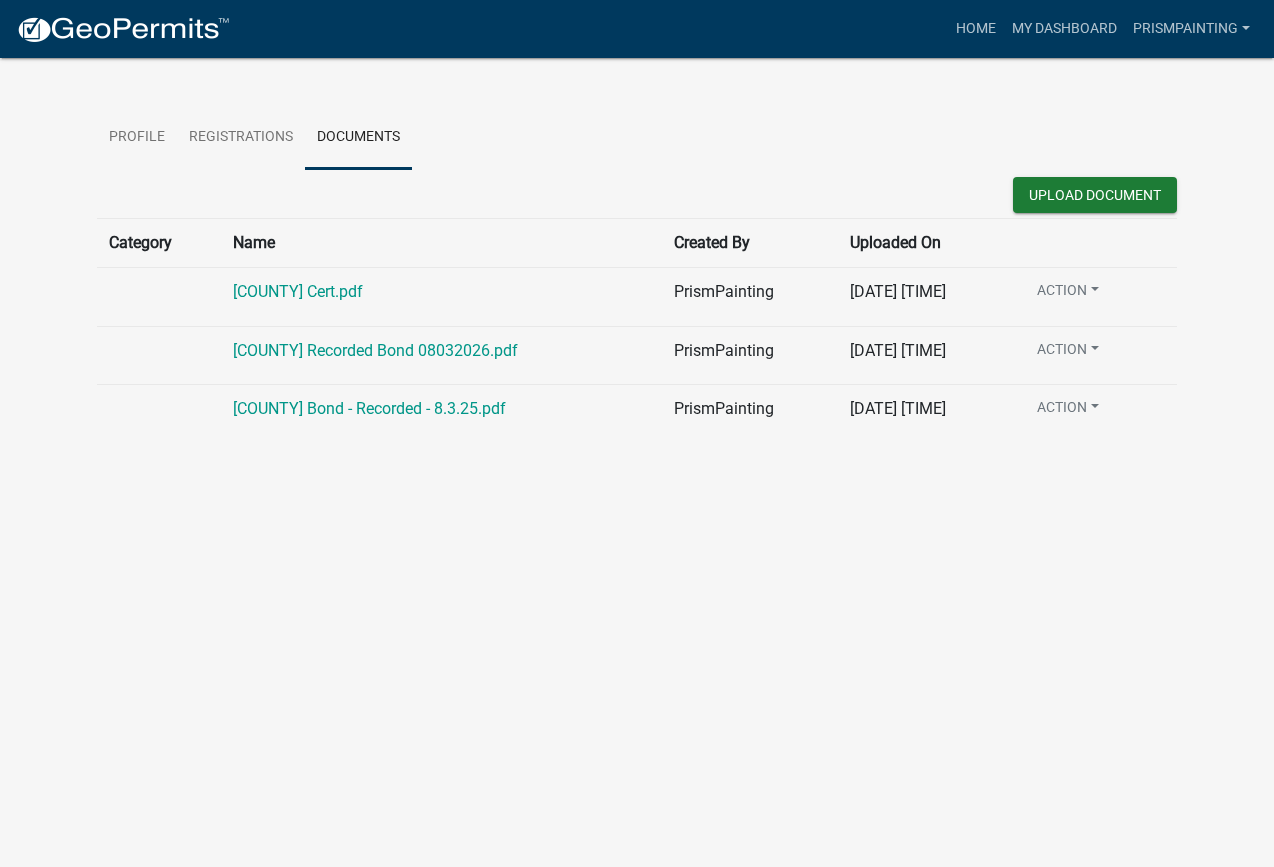 click on "Action" at bounding box center (1068, 294) 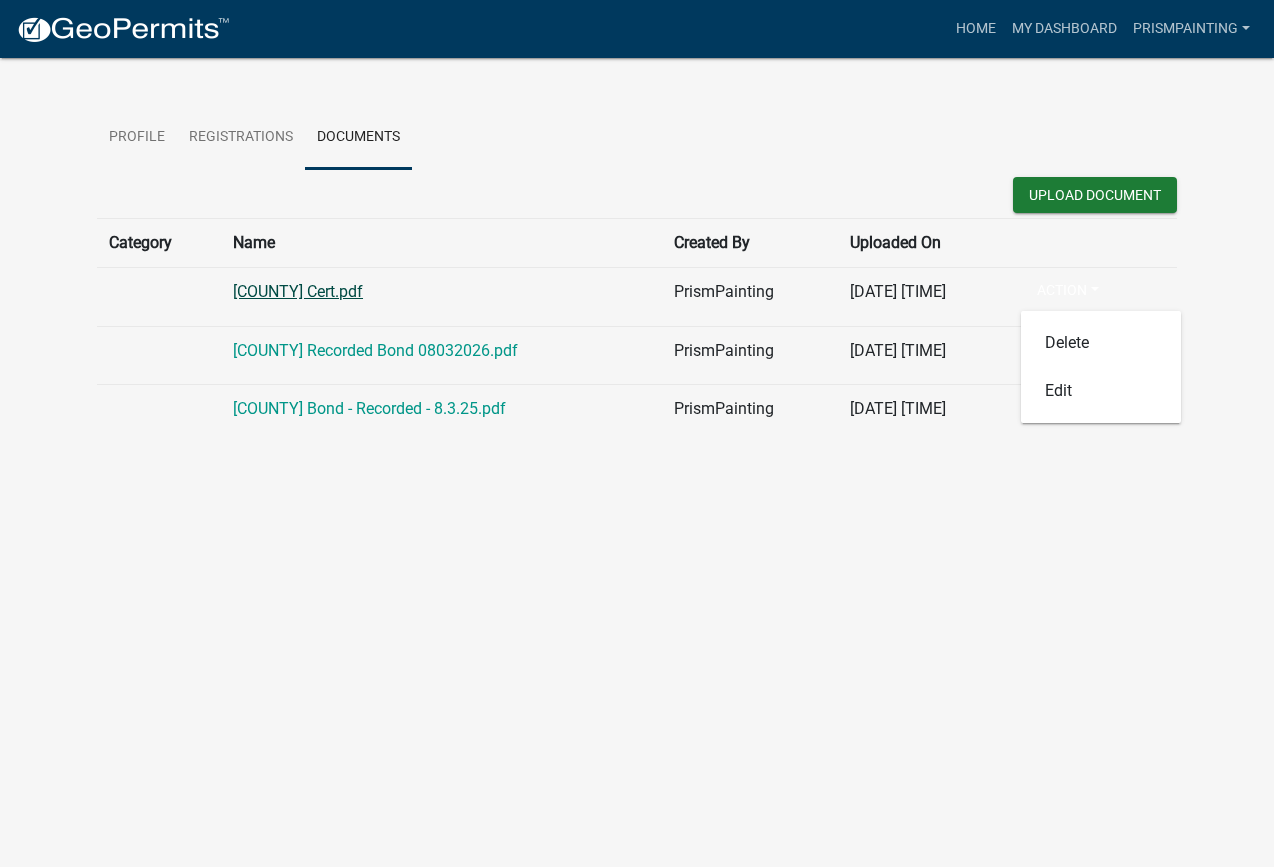 click on "Porter County Cert.pdf" at bounding box center (298, 291) 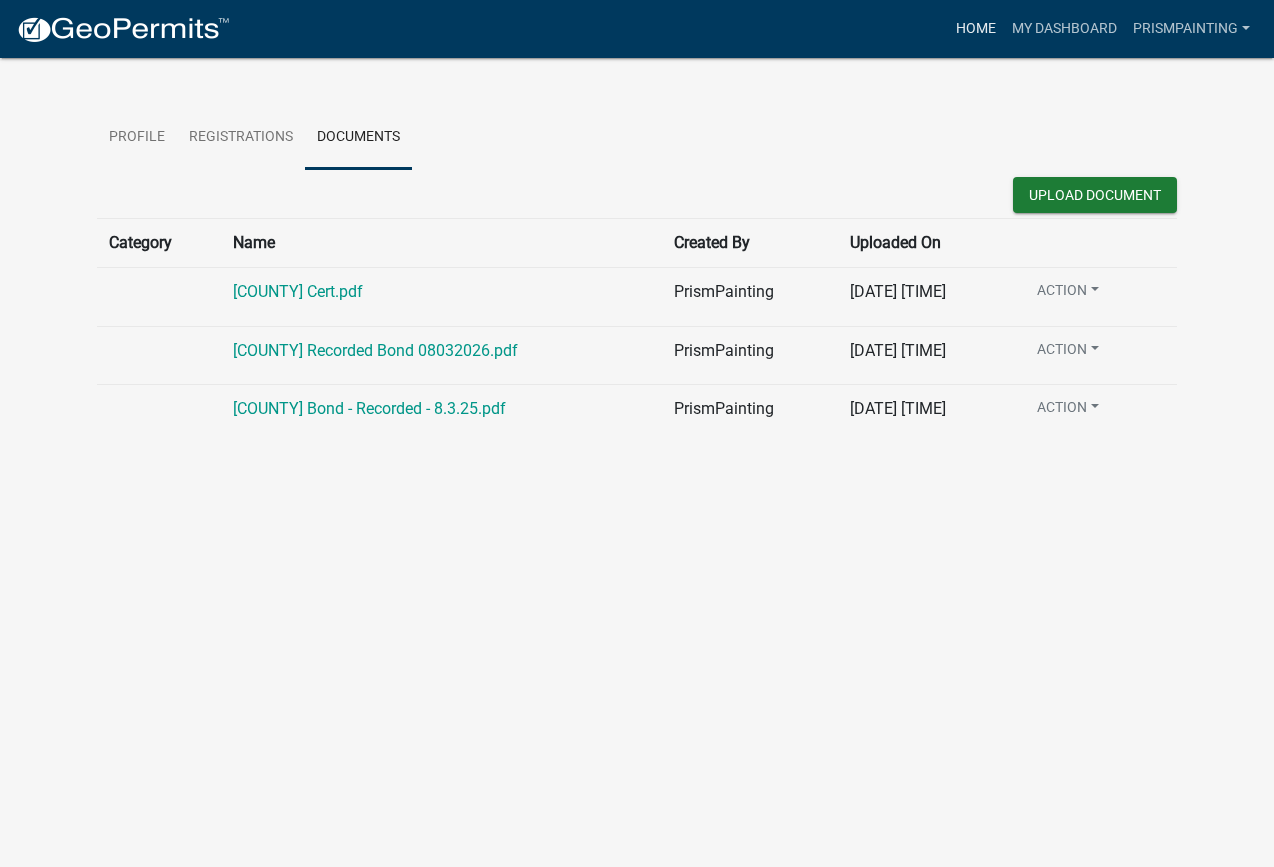 click on "Home" at bounding box center (976, 29) 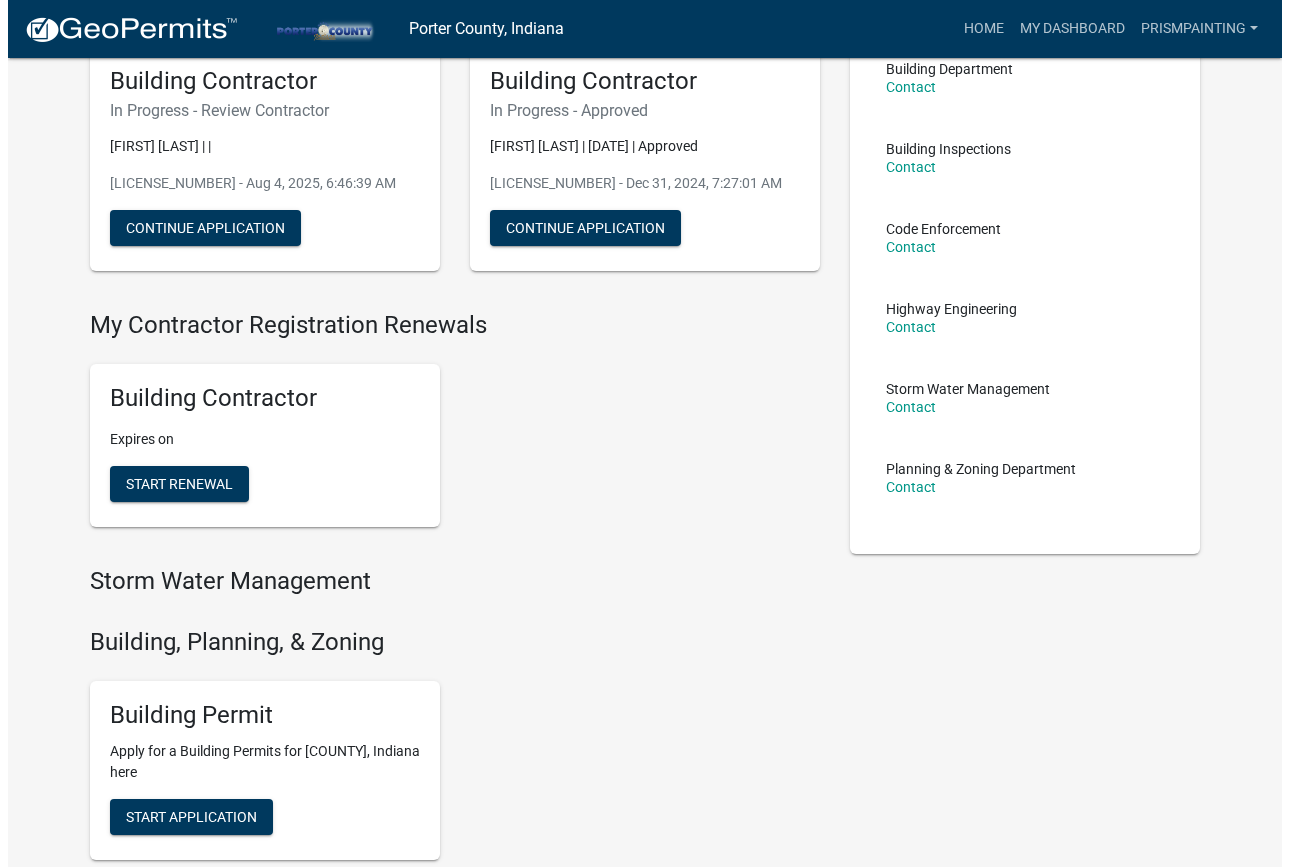 scroll, scrollTop: 0, scrollLeft: 0, axis: both 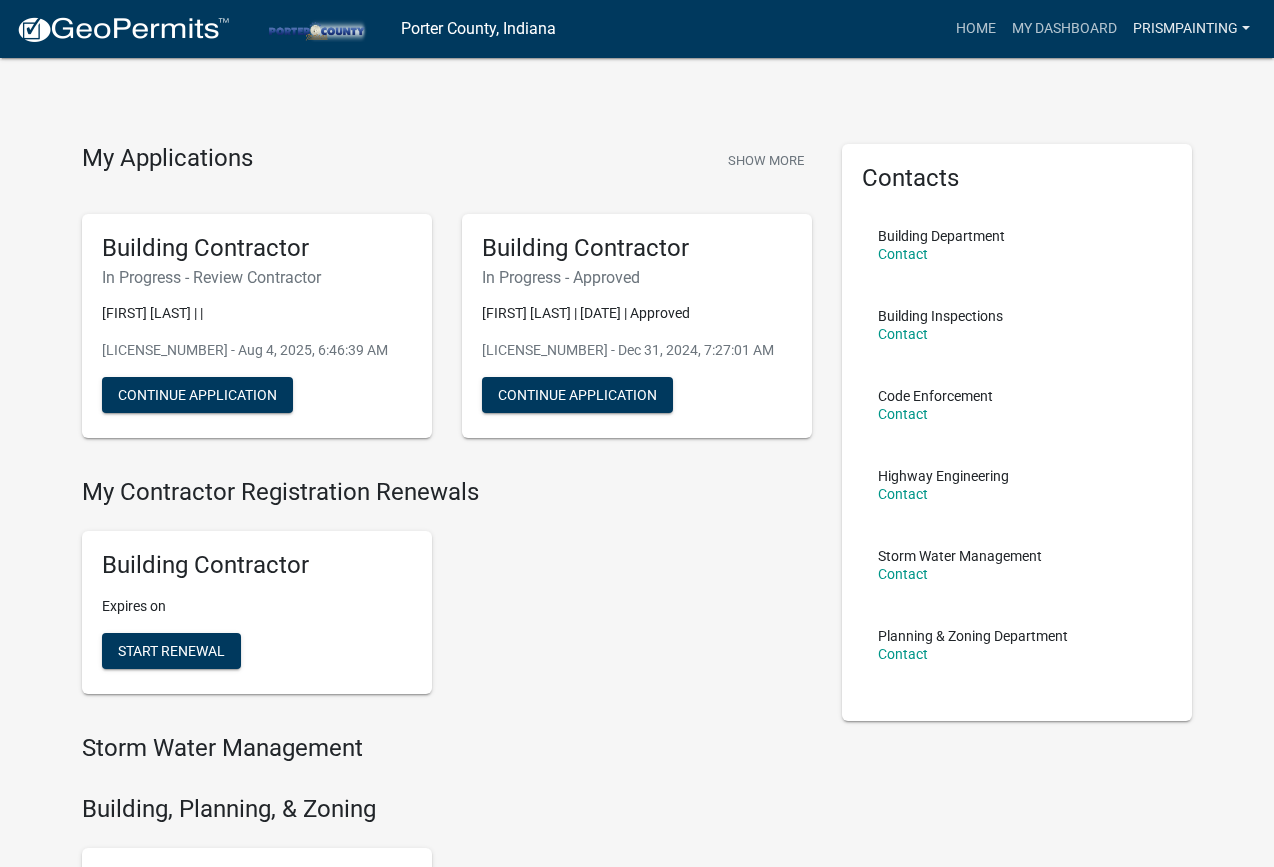 click on "PrismPainting" at bounding box center (1191, 29) 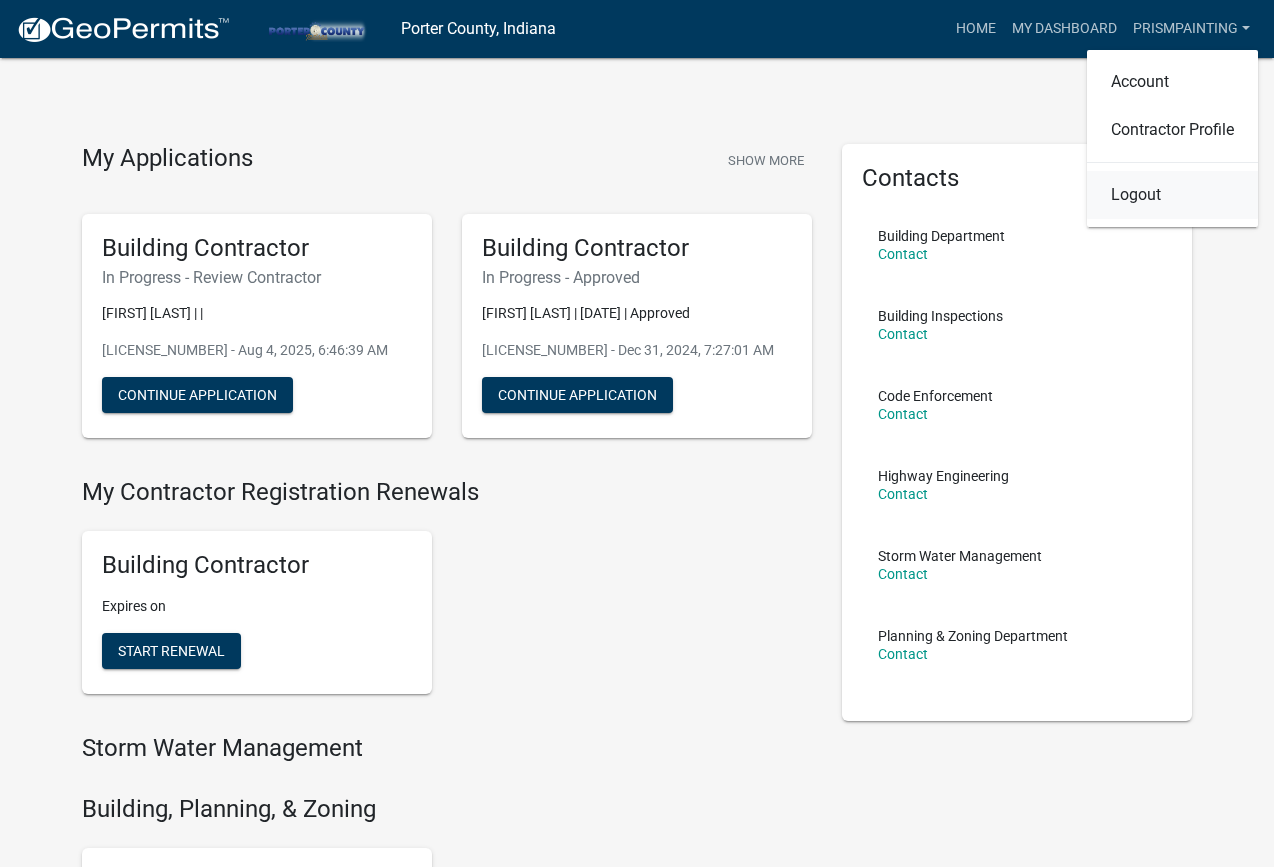 click on "Logout" at bounding box center (1172, 195) 